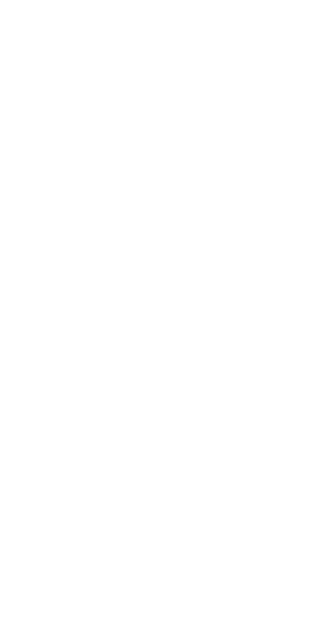 scroll, scrollTop: 0, scrollLeft: 0, axis: both 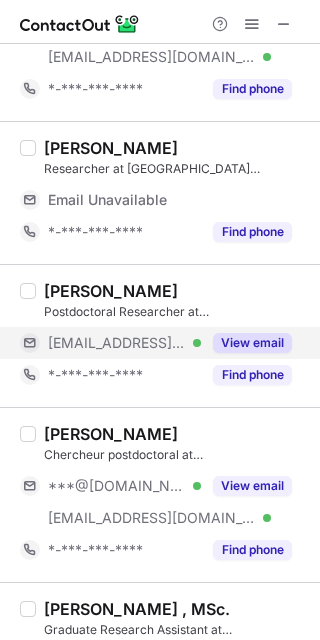 click on "View email" at bounding box center [252, 343] 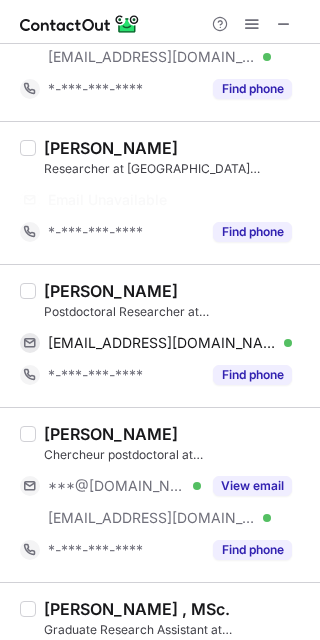 click on "Anas Karaki" at bounding box center (111, 291) 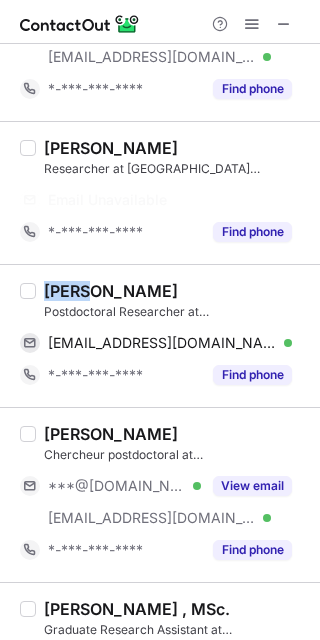 click on "Anas Karaki" at bounding box center [111, 291] 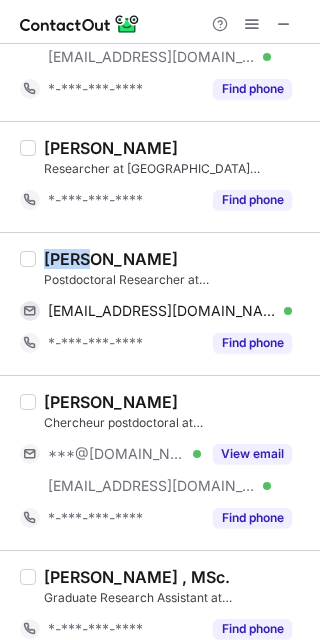 copy on "Anas" 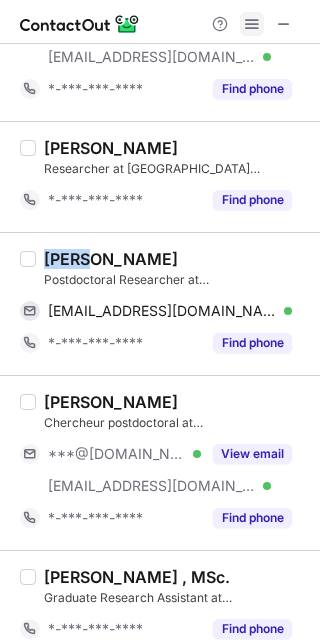 click at bounding box center [252, 24] 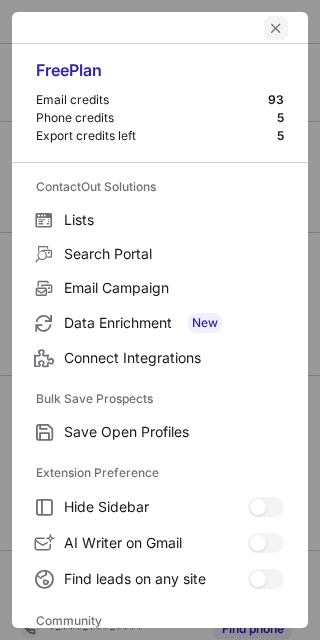 click at bounding box center [276, 28] 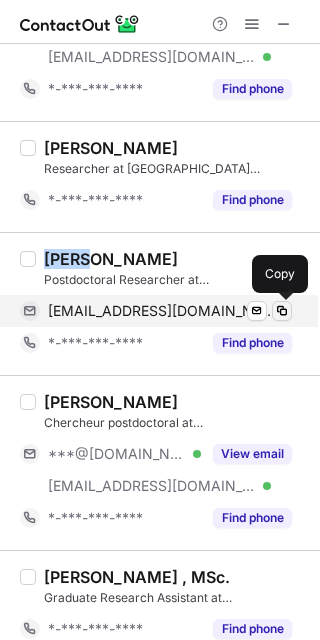 click at bounding box center [282, 311] 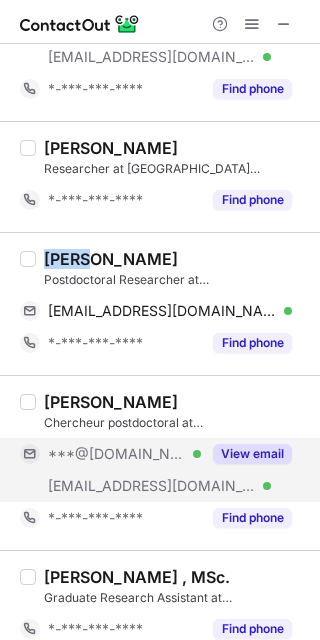 click on "View email" at bounding box center [252, 454] 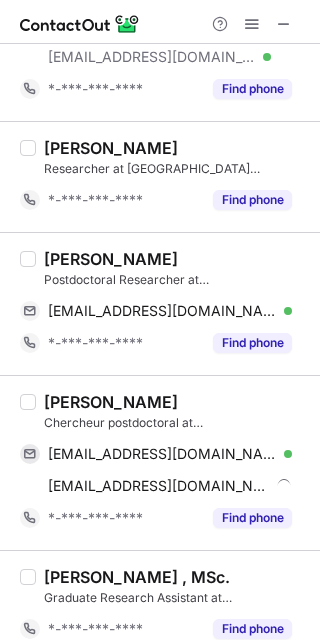 click on "chaymae Hejjaj" at bounding box center [111, 402] 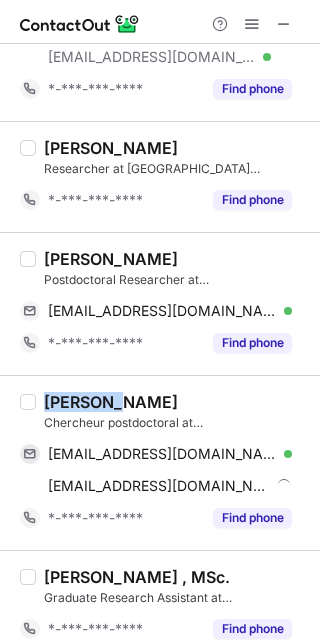 click on "chaymae Hejjaj" at bounding box center [111, 402] 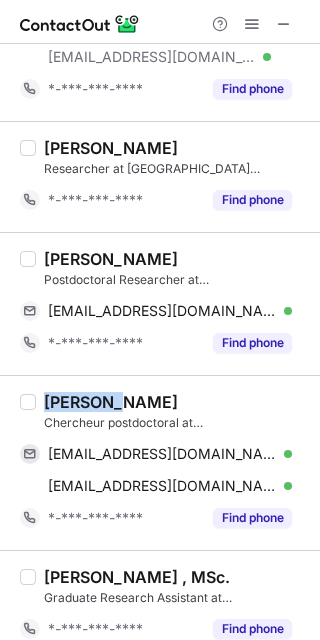 copy on "chaymae" 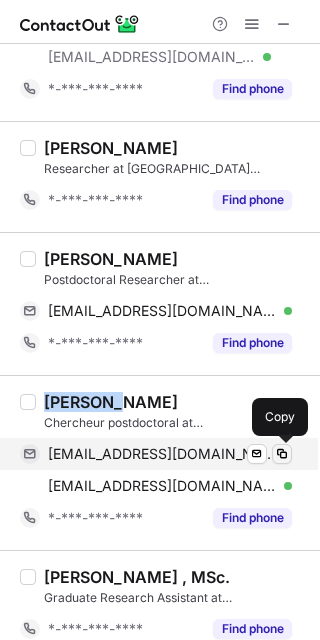 click at bounding box center (282, 454) 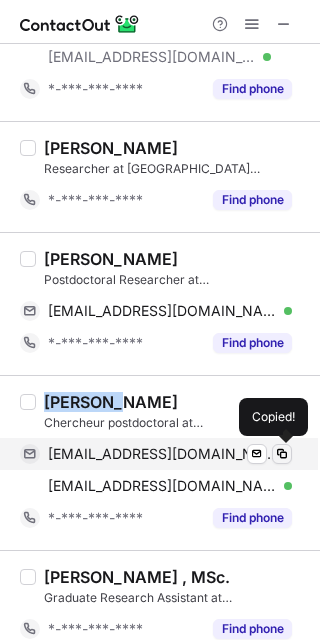 click at bounding box center [282, 454] 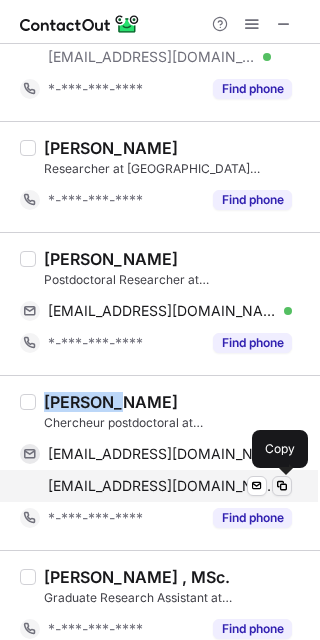 click at bounding box center [282, 486] 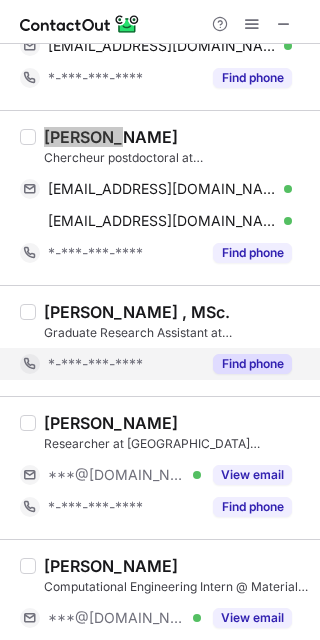 scroll, scrollTop: 400, scrollLeft: 0, axis: vertical 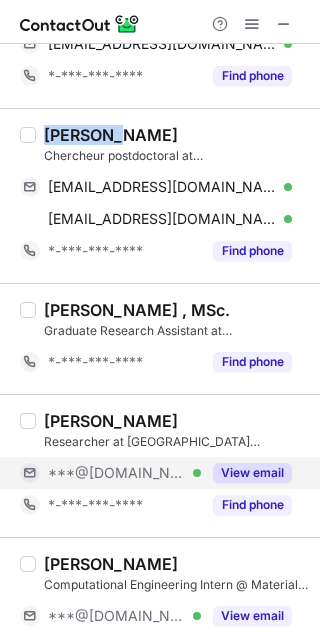click on "View email" at bounding box center [252, 473] 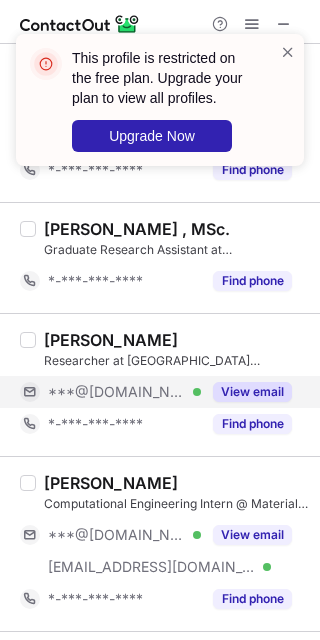 scroll, scrollTop: 533, scrollLeft: 0, axis: vertical 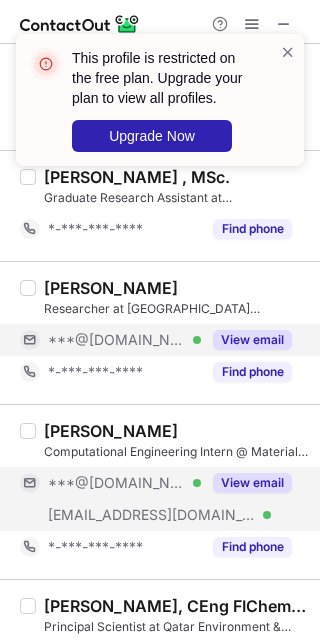 click on "View email" at bounding box center [252, 483] 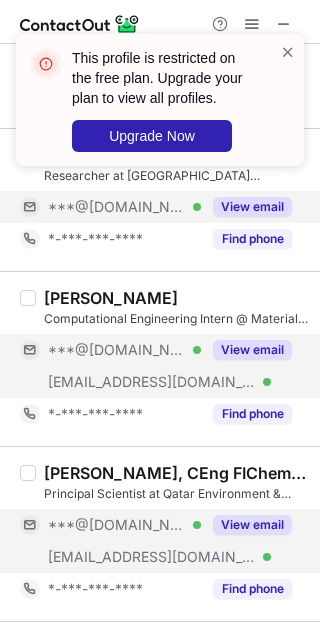 click on "View email" at bounding box center [252, 525] 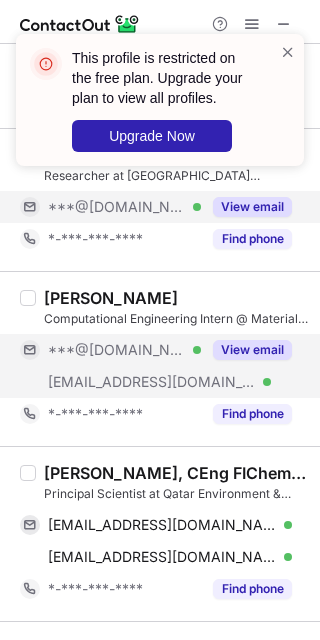 click on "Abdulkarem  Ibrahim Amhamed,  CEng FIChemE PhD" at bounding box center [176, 473] 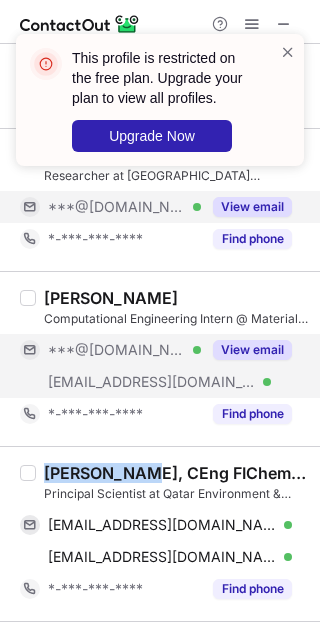 click on "Abdulkarem  Ibrahim Amhamed,  CEng FIChemE PhD" at bounding box center [176, 473] 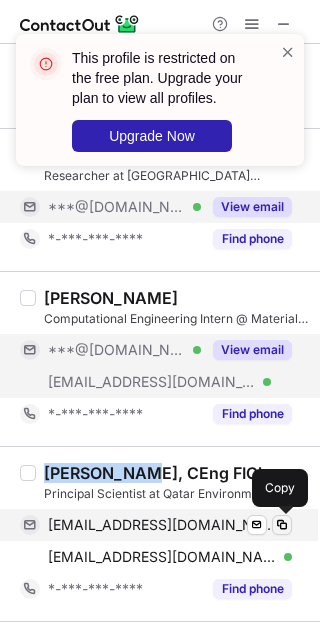 click at bounding box center (282, 525) 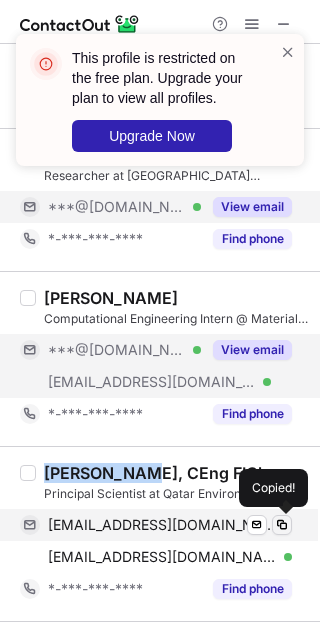 click at bounding box center [282, 525] 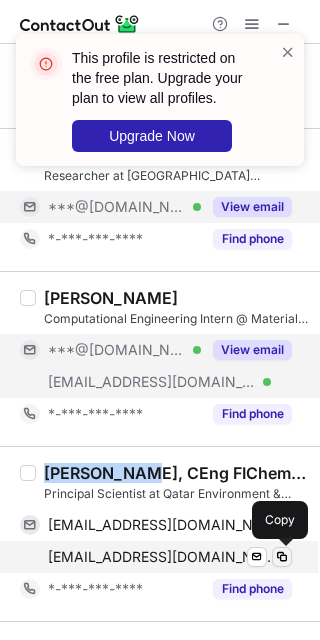 click at bounding box center (282, 557) 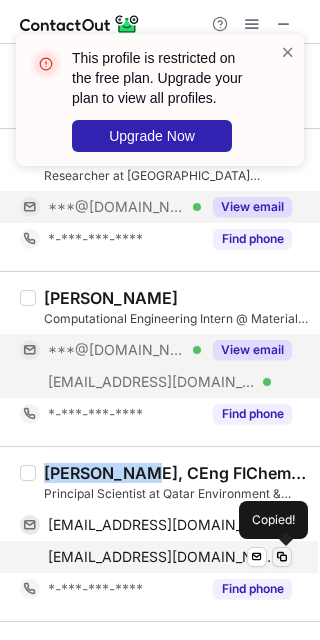 click at bounding box center [282, 557] 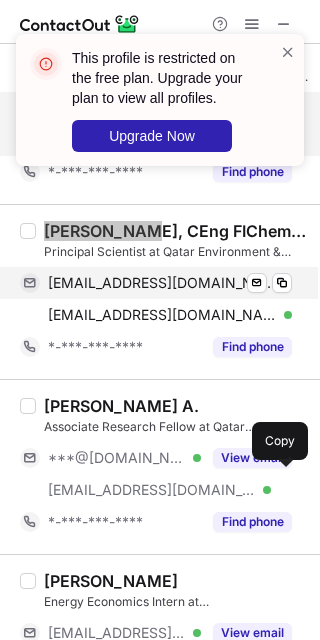 scroll, scrollTop: 933, scrollLeft: 0, axis: vertical 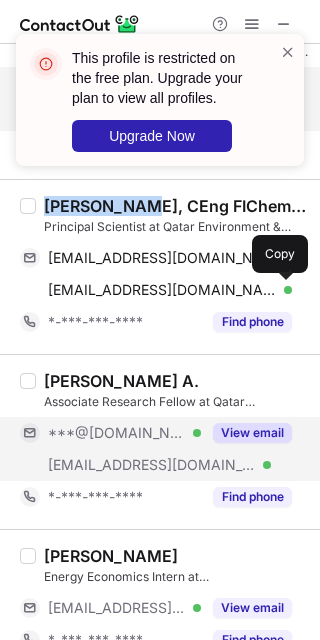 click on "View email" at bounding box center (246, 433) 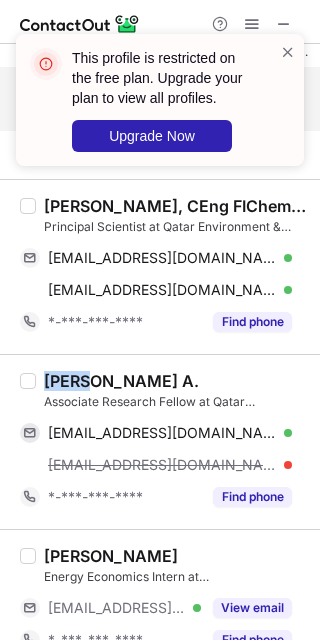 drag, startPoint x: 47, startPoint y: 379, endPoint x: 84, endPoint y: 375, distance: 37.215588 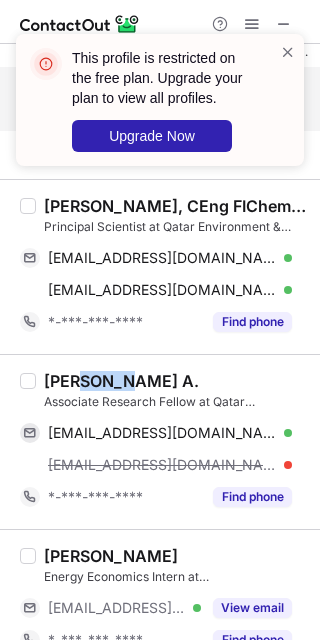 click on "Dr. DEEB A." at bounding box center [121, 381] 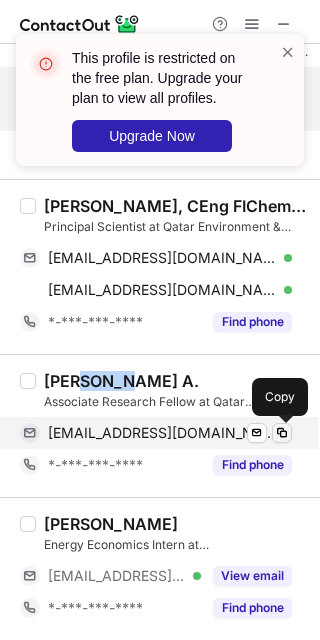 click at bounding box center [282, 433] 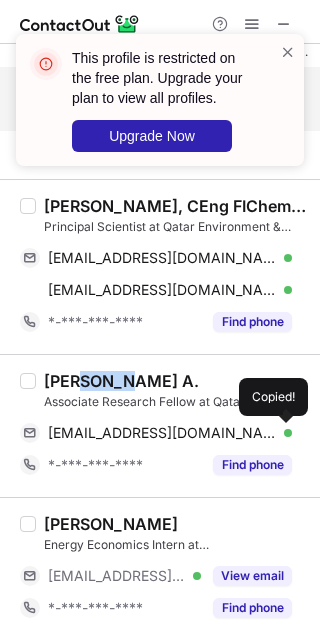 drag, startPoint x: 272, startPoint y: 432, endPoint x: 311, endPoint y: 400, distance: 50.447994 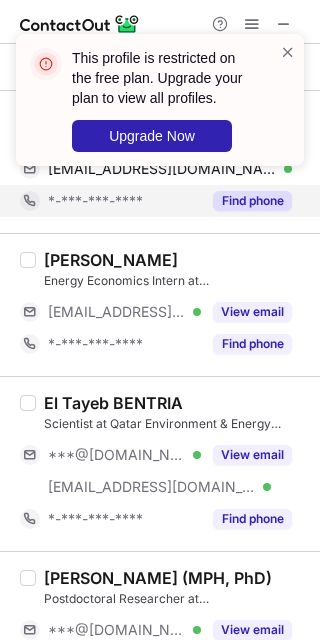 scroll, scrollTop: 1200, scrollLeft: 0, axis: vertical 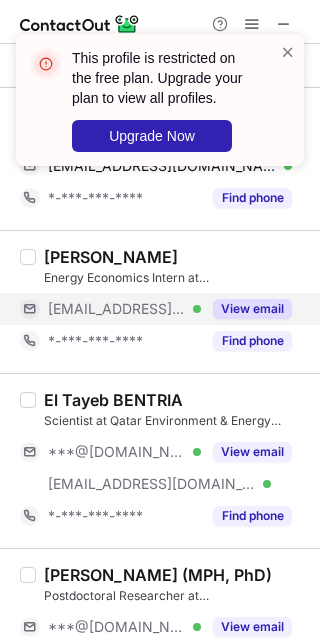 click on "View email" at bounding box center [252, 309] 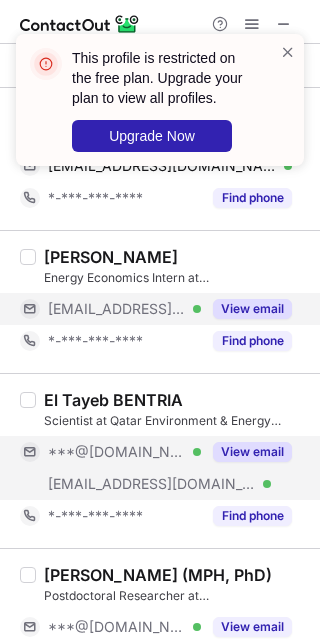 click on "View email" at bounding box center (252, 452) 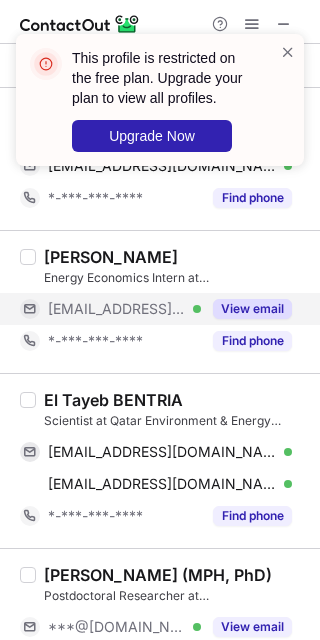 click on "El Tayeb BENTRIA" at bounding box center [113, 400] 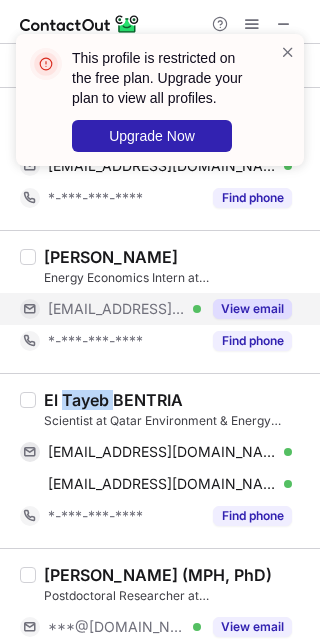 click on "El Tayeb BENTRIA" at bounding box center [113, 400] 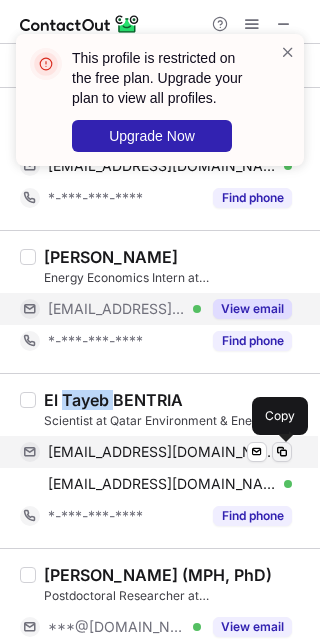 click at bounding box center (282, 452) 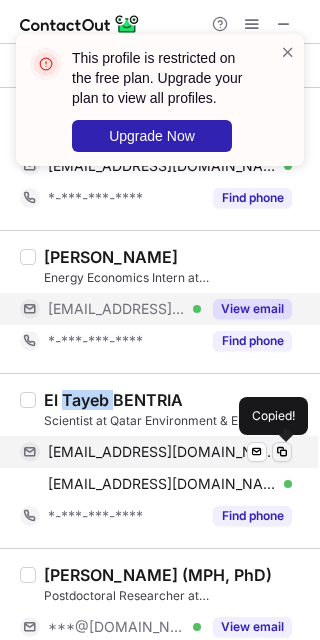 click at bounding box center [282, 452] 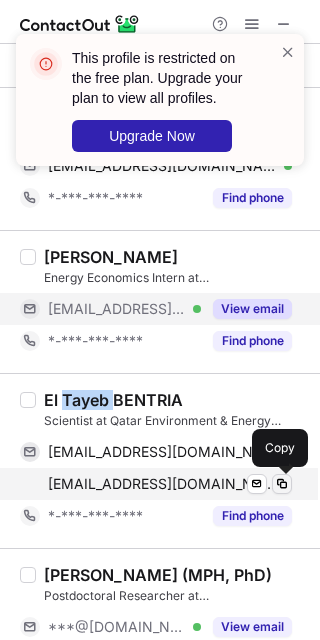 click at bounding box center [282, 484] 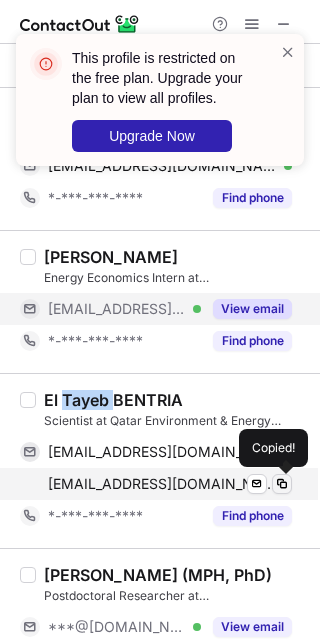 click at bounding box center (282, 484) 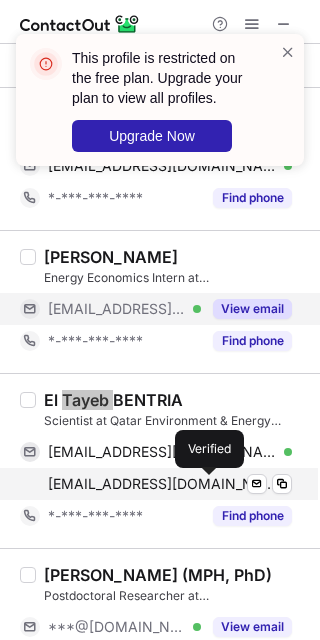 scroll, scrollTop: 1333, scrollLeft: 0, axis: vertical 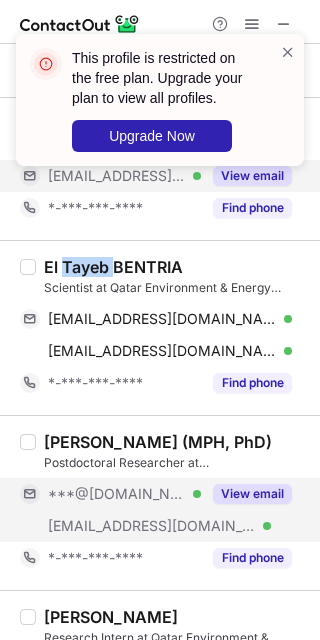 click on "View email" at bounding box center [252, 494] 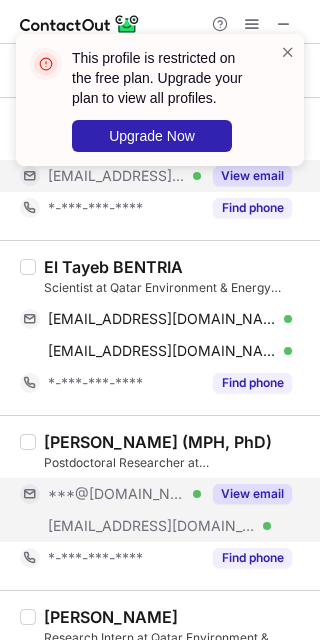 click on "Ojima Wada (MPH, PhD)" at bounding box center (158, 442) 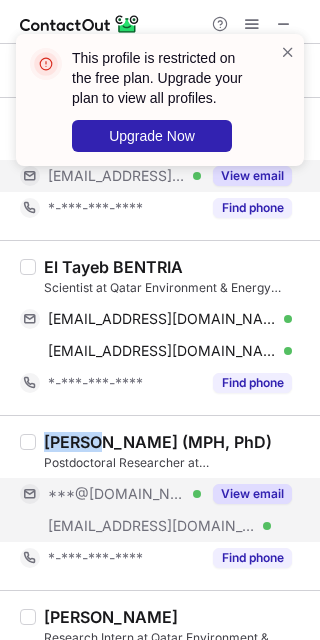 click on "Ojima Wada (MPH, PhD)" at bounding box center (158, 442) 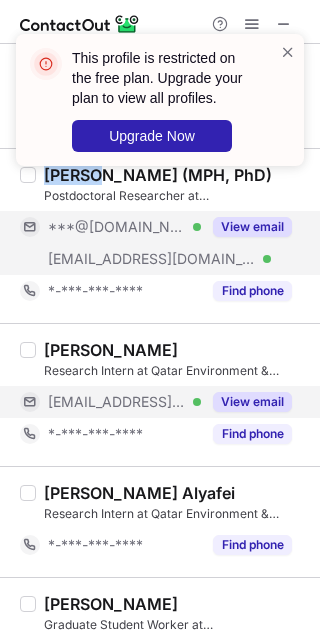 click on "View email" at bounding box center (252, 402) 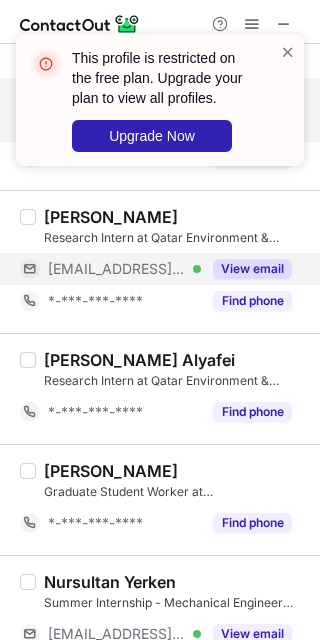 scroll, scrollTop: 1866, scrollLeft: 0, axis: vertical 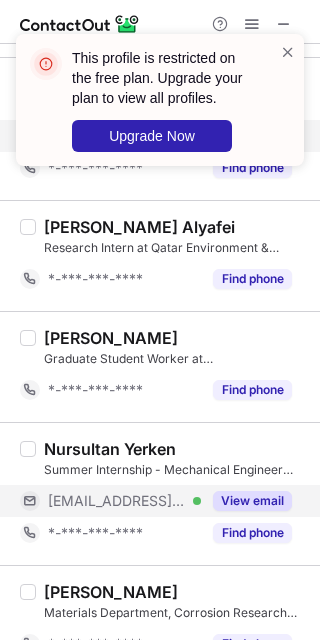 click on "View email" at bounding box center [252, 501] 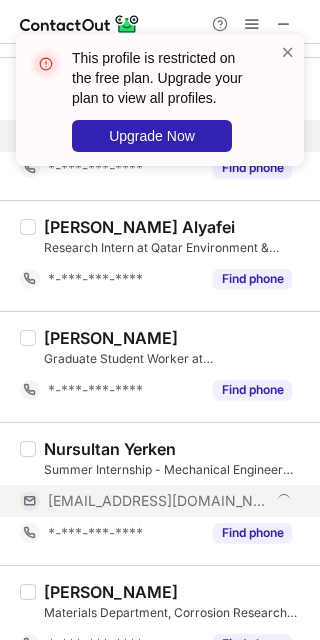 click on "Nursultan Yerken" at bounding box center [110, 449] 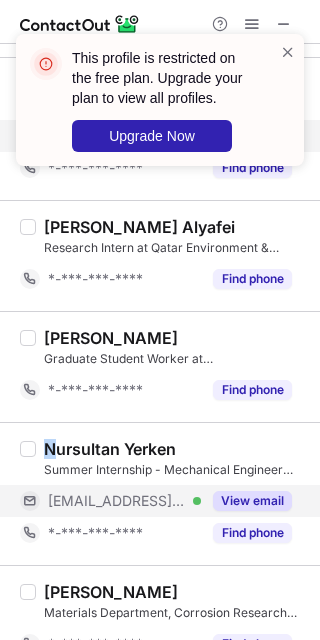 click on "Nursultan Yerken" at bounding box center [110, 449] 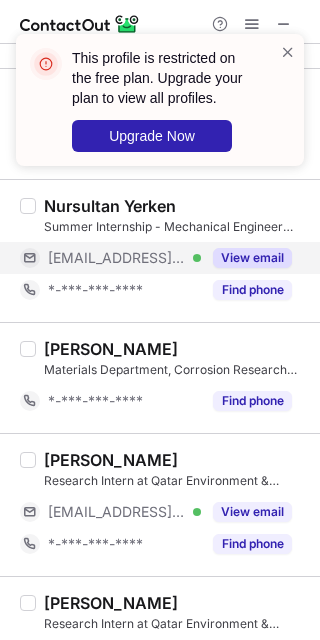 scroll, scrollTop: 2133, scrollLeft: 0, axis: vertical 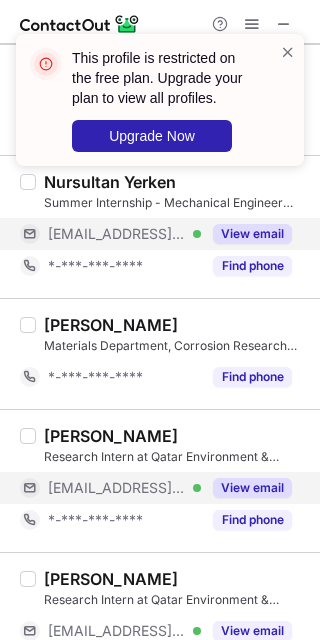 click on "View email" at bounding box center (252, 488) 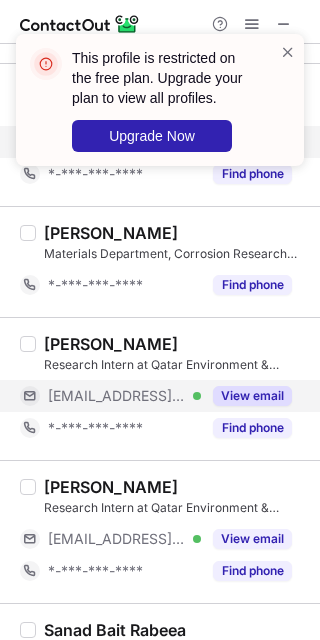 scroll, scrollTop: 2266, scrollLeft: 0, axis: vertical 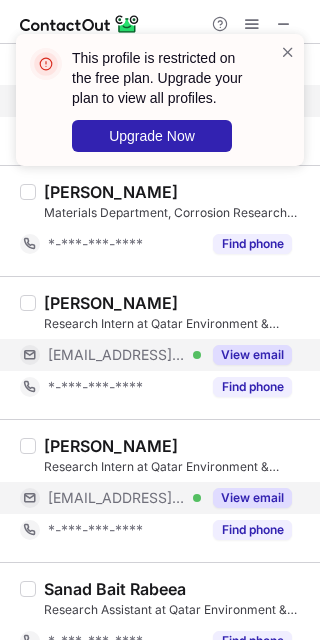 drag, startPoint x: 246, startPoint y: 493, endPoint x: 193, endPoint y: 495, distance: 53.037724 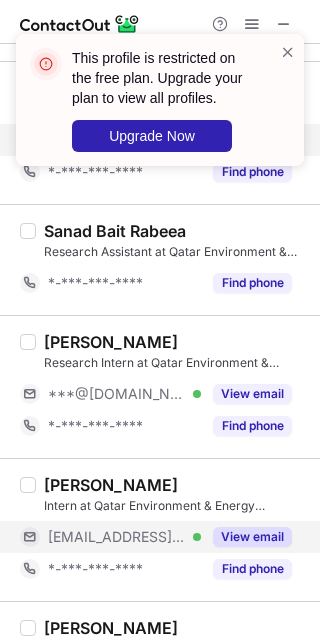 scroll, scrollTop: 2666, scrollLeft: 0, axis: vertical 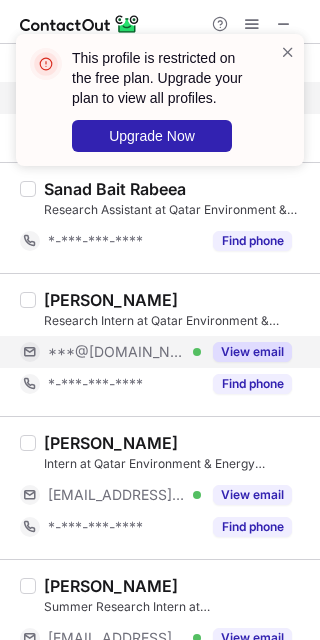 click on "View email" at bounding box center [252, 352] 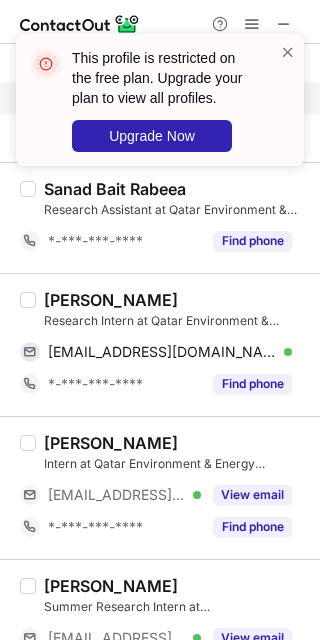 click on "Kyle Cedric Samonteza" at bounding box center [111, 300] 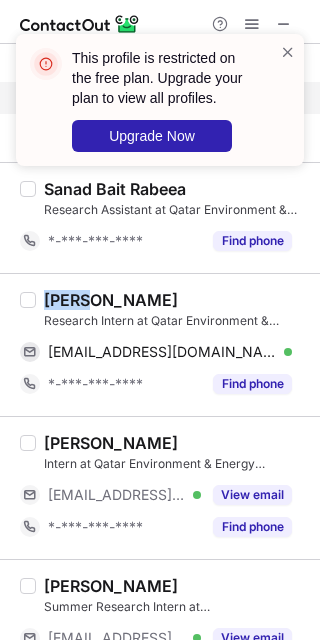 click on "Kyle Cedric Samonteza" at bounding box center (111, 300) 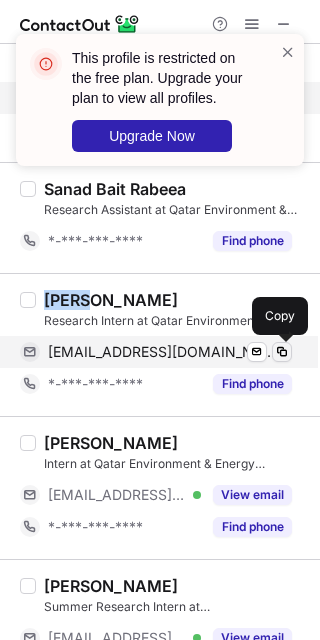 click at bounding box center (282, 352) 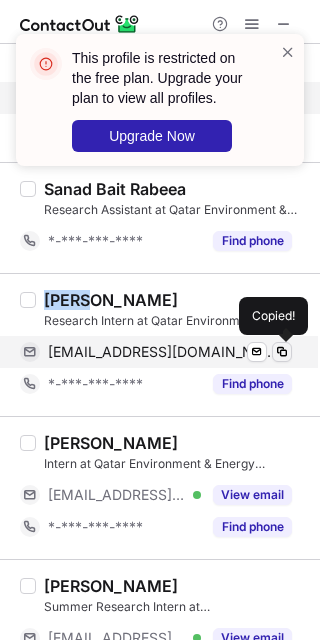 click at bounding box center [282, 352] 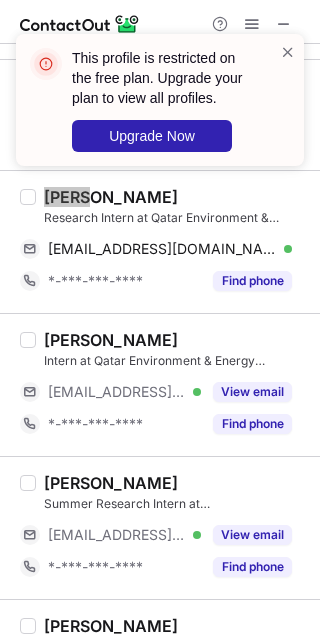 scroll, scrollTop: 2800, scrollLeft: 0, axis: vertical 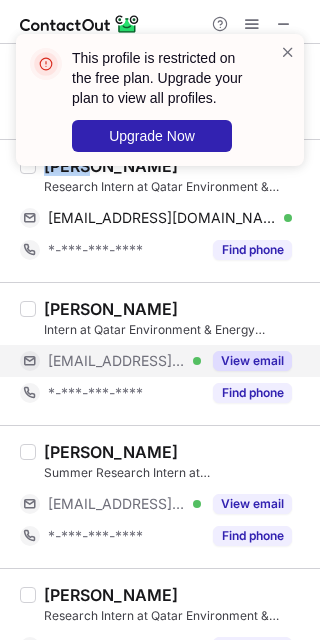 click on "View email" at bounding box center (252, 361) 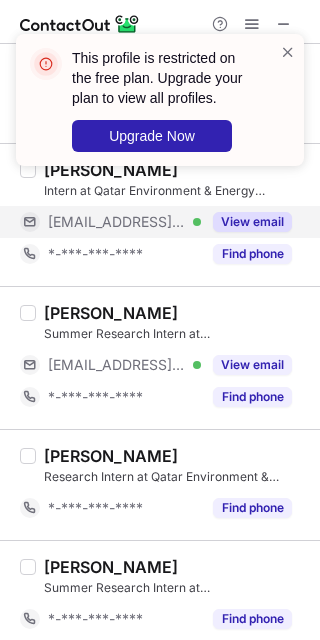 scroll, scrollTop: 2951, scrollLeft: 0, axis: vertical 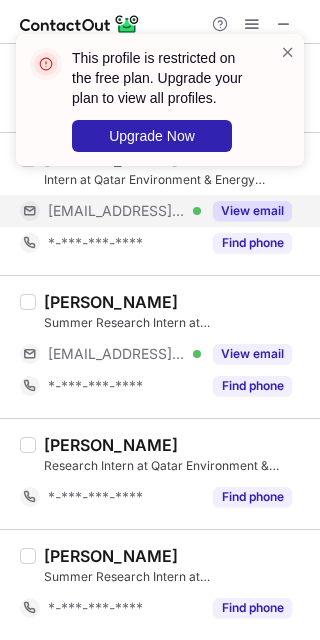 click on "View email" at bounding box center [246, 354] 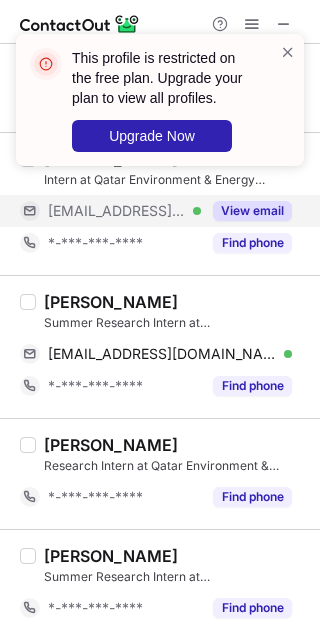 click on "Rama Al Hamidi" at bounding box center [111, 302] 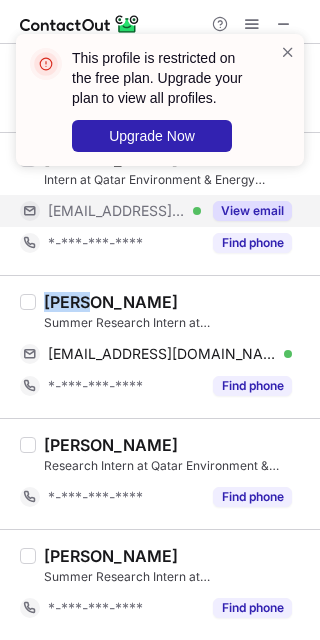 click on "Rama Al Hamidi" at bounding box center [111, 302] 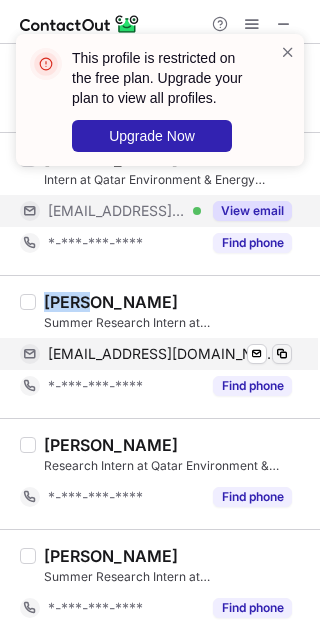 drag, startPoint x: 256, startPoint y: 354, endPoint x: 271, endPoint y: 354, distance: 15 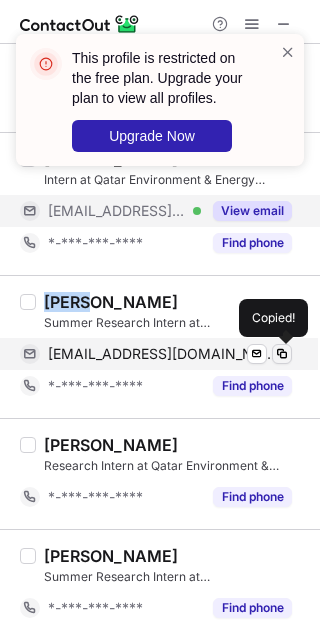 click at bounding box center (282, 354) 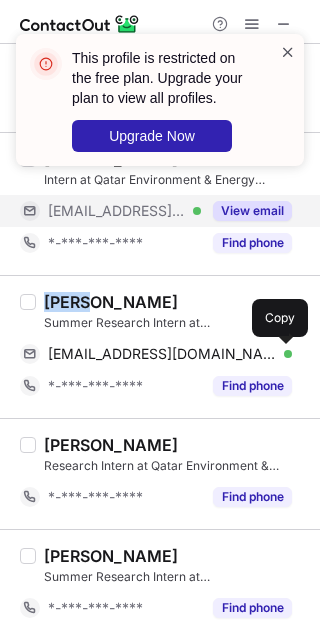 drag, startPoint x: 290, startPoint y: 54, endPoint x: 290, endPoint y: 28, distance: 26 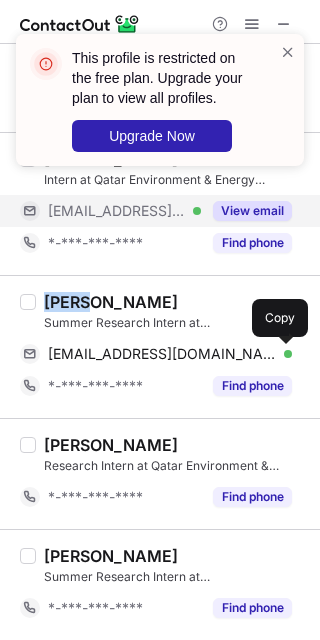click at bounding box center [288, 52] 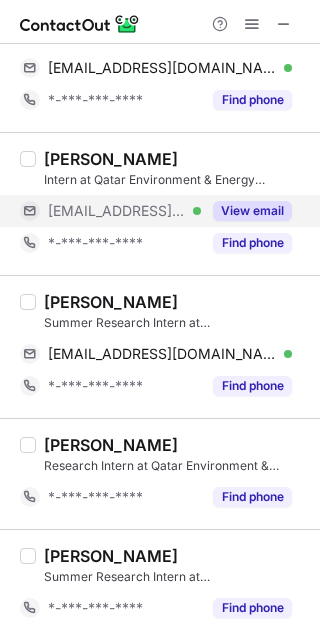 click at bounding box center (284, 24) 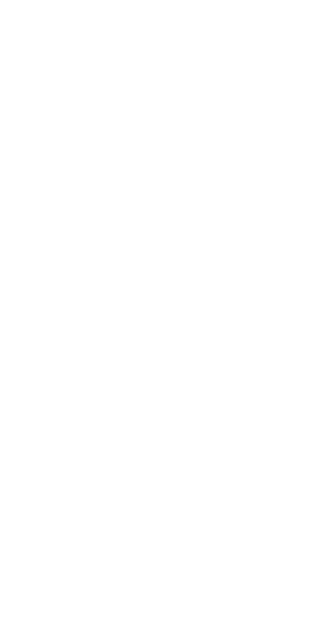 scroll, scrollTop: 0, scrollLeft: 0, axis: both 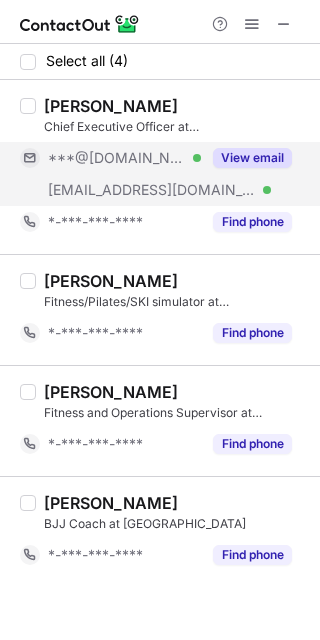 click on "View email" at bounding box center (252, 158) 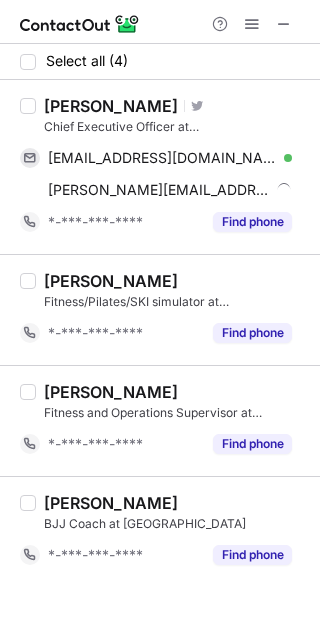 click on "Mahmoud Jahami" at bounding box center [111, 106] 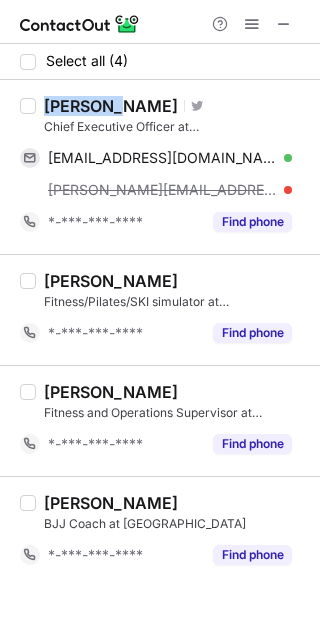 copy on "Mahmoud" 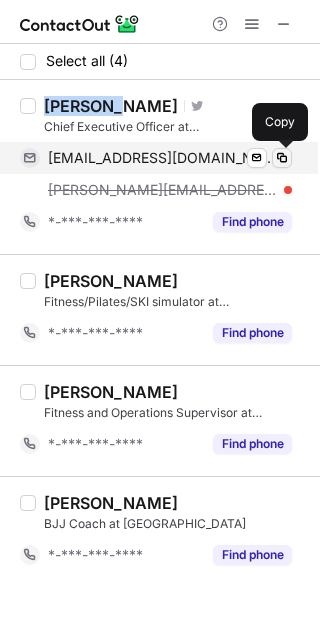 click at bounding box center (282, 158) 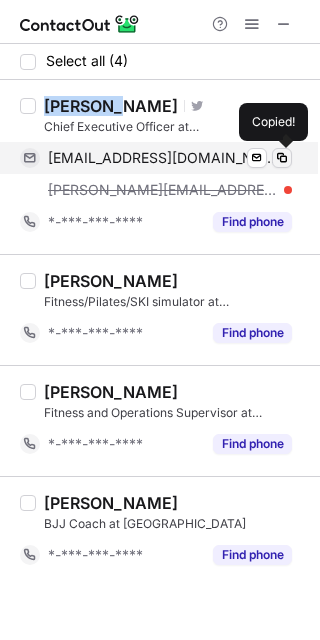 click at bounding box center [282, 158] 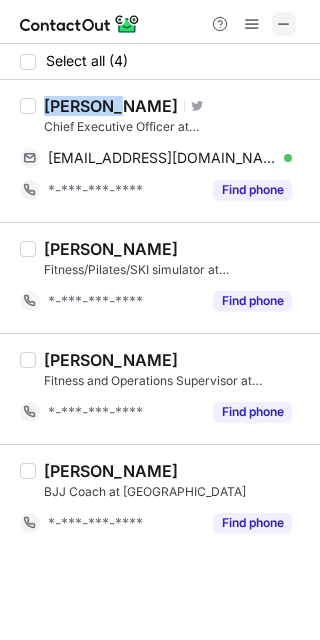 click at bounding box center [284, 24] 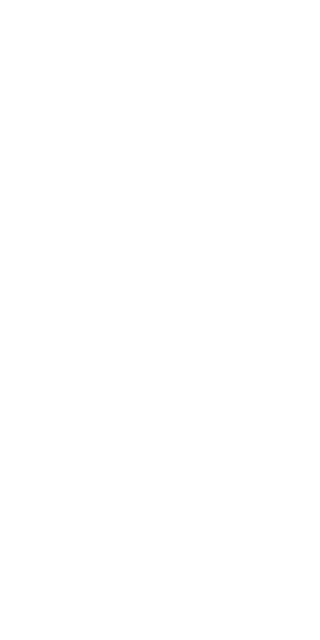 scroll, scrollTop: 0, scrollLeft: 0, axis: both 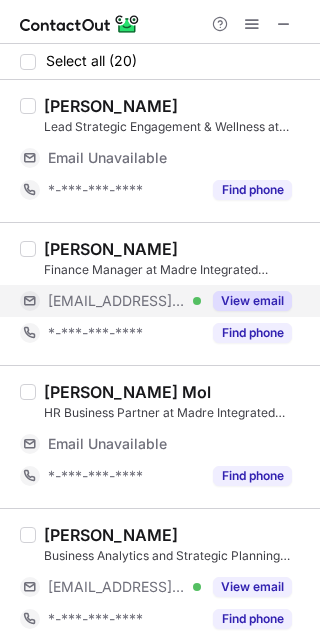 click on "View email" at bounding box center (252, 301) 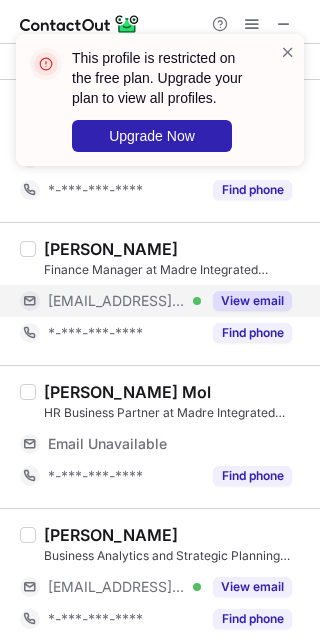 click on "Aditya Varanasi" at bounding box center [111, 249] 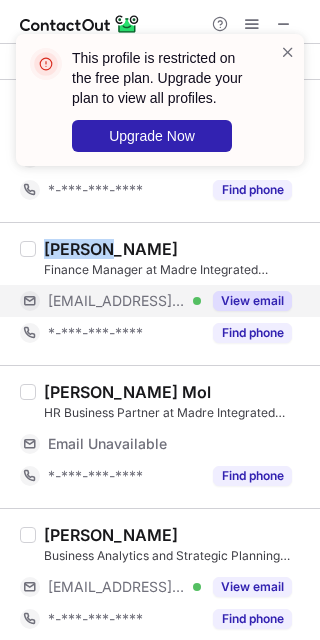 click on "Aditya Varanasi" at bounding box center (111, 249) 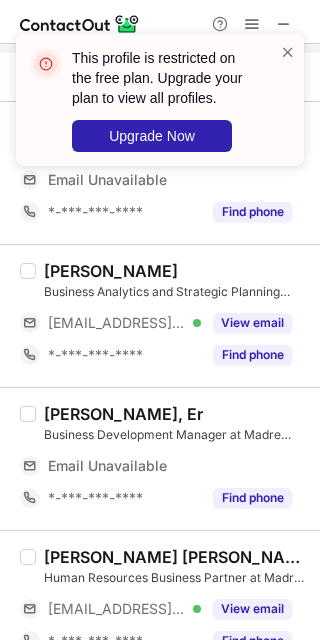 scroll, scrollTop: 266, scrollLeft: 0, axis: vertical 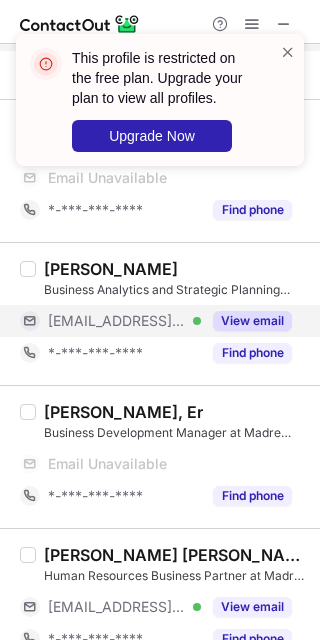 click on "View email" at bounding box center (252, 321) 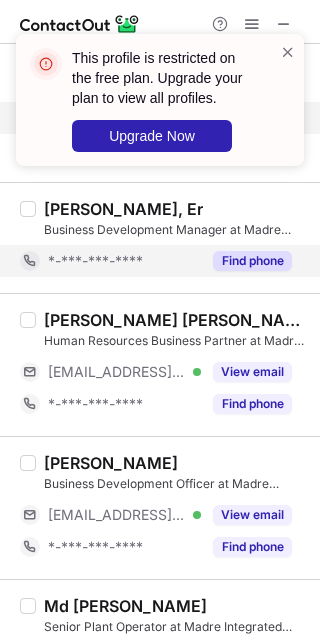 scroll, scrollTop: 501, scrollLeft: 0, axis: vertical 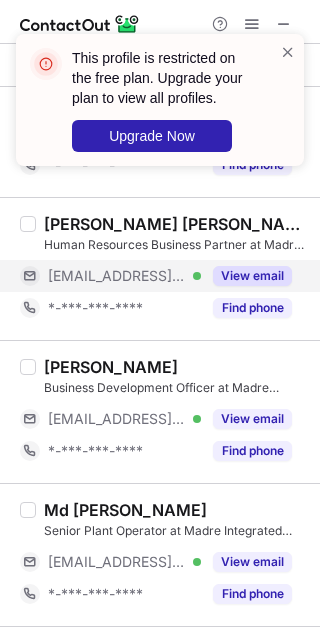 click on "View email" at bounding box center [246, 276] 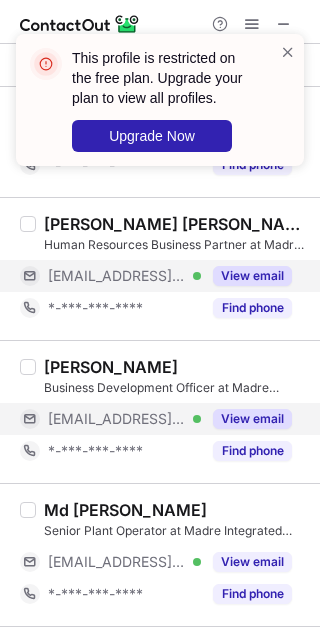 click on "View email" at bounding box center [252, 419] 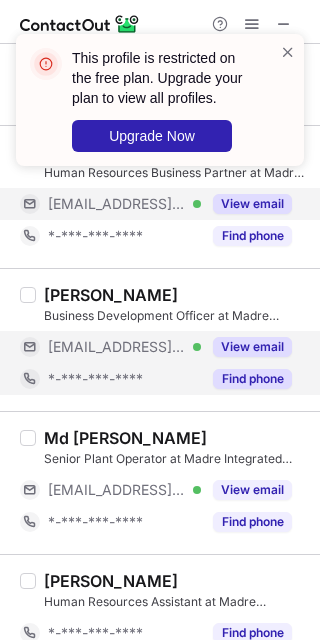 scroll, scrollTop: 634, scrollLeft: 0, axis: vertical 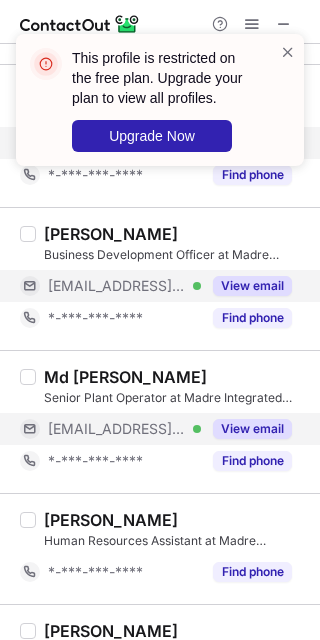 click on "View email" at bounding box center [252, 429] 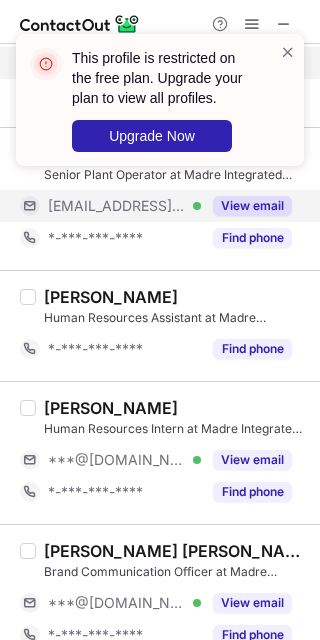 scroll, scrollTop: 901, scrollLeft: 0, axis: vertical 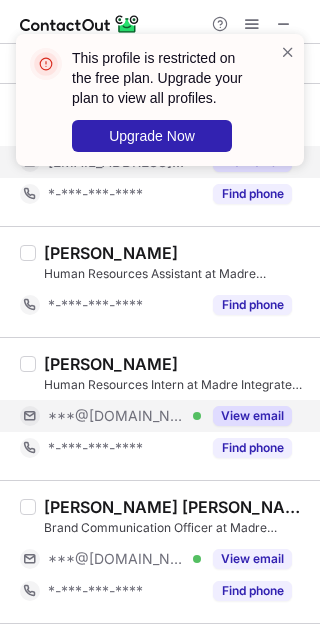 click on "View email" at bounding box center [246, 416] 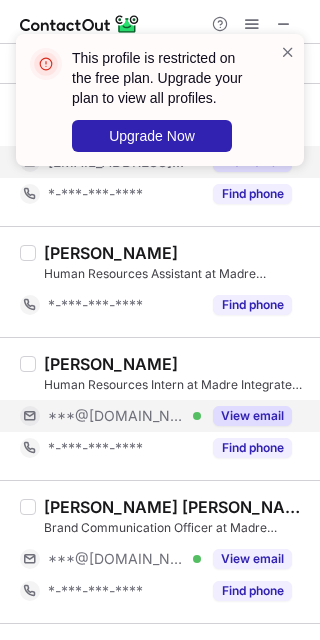 click on "Fathima Anversha" at bounding box center (111, 364) 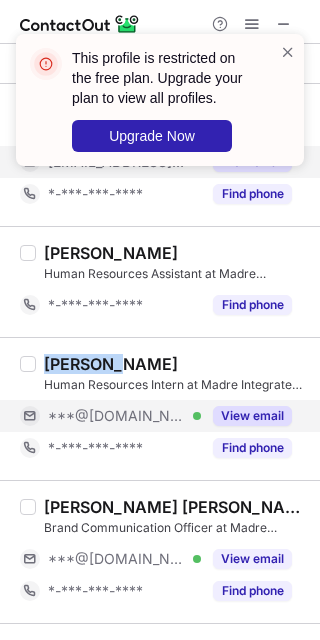 click on "Fathima Anversha" at bounding box center [111, 364] 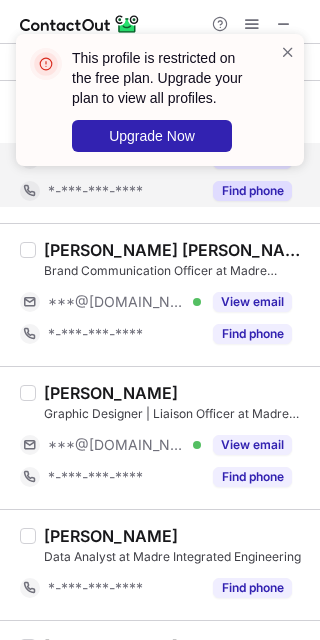 scroll, scrollTop: 1168, scrollLeft: 0, axis: vertical 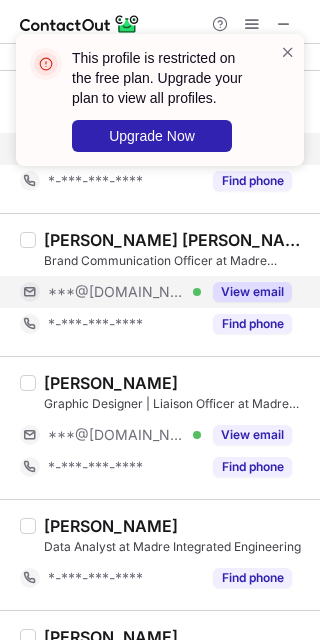 click on "View email" at bounding box center [252, 292] 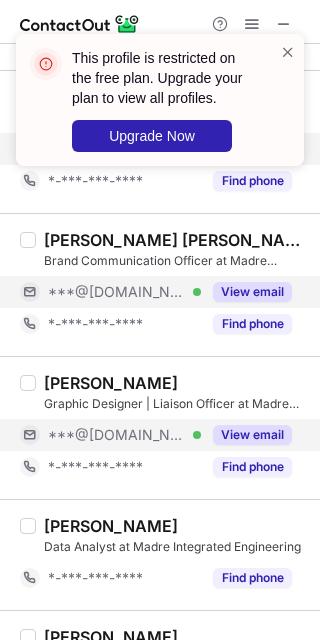 click on "View email" at bounding box center [252, 435] 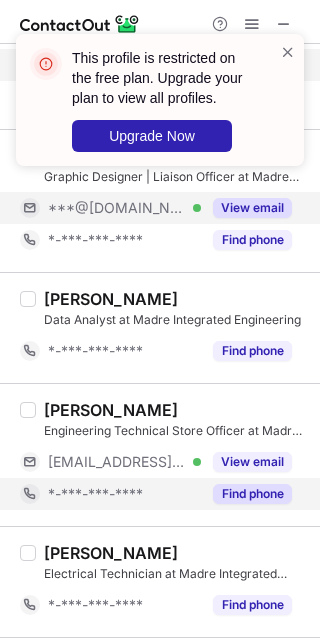 scroll, scrollTop: 1434, scrollLeft: 0, axis: vertical 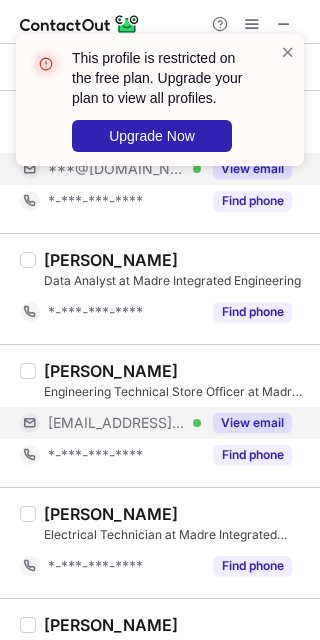 click on "View email" at bounding box center (252, 423) 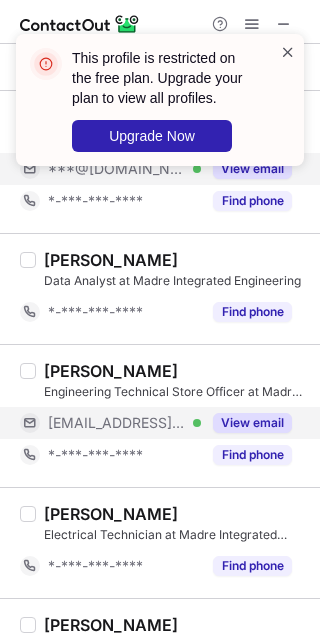 click at bounding box center (288, 52) 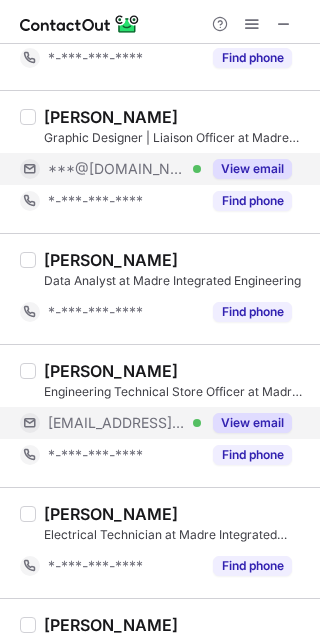 click at bounding box center (252, 24) 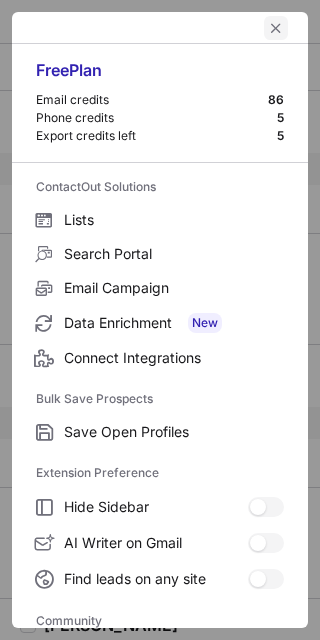 click at bounding box center [276, 28] 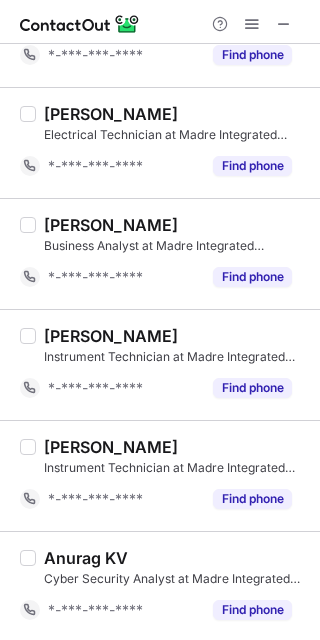 scroll, scrollTop: 1947, scrollLeft: 0, axis: vertical 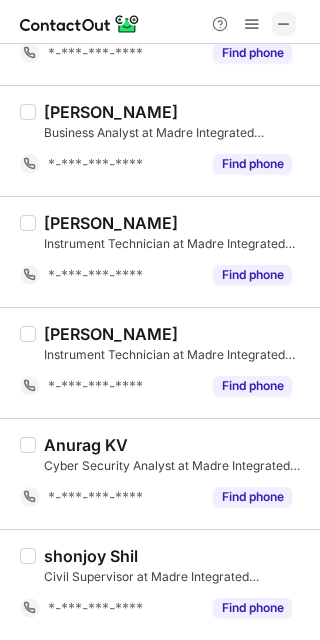 click at bounding box center [284, 24] 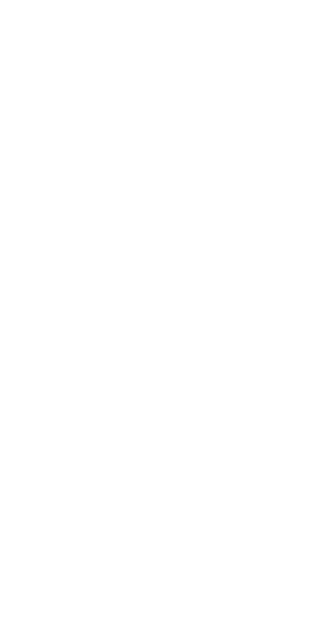 scroll, scrollTop: 0, scrollLeft: 0, axis: both 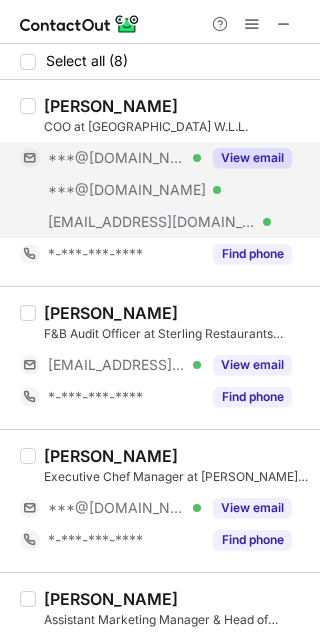 click on "View email" at bounding box center (252, 158) 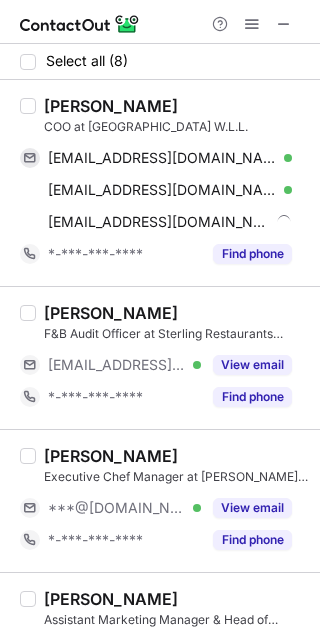 click on "[PERSON_NAME]" at bounding box center (111, 106) 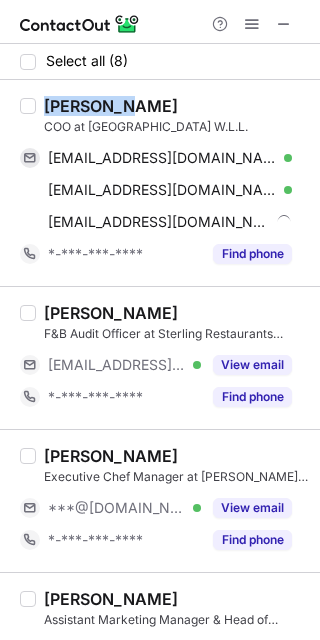 click on "[PERSON_NAME]" at bounding box center [111, 106] 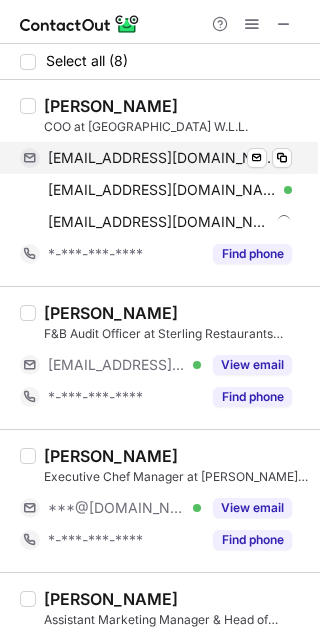 click on "[EMAIL_ADDRESS][DOMAIN_NAME] Verified Send email Copy" at bounding box center (156, 158) 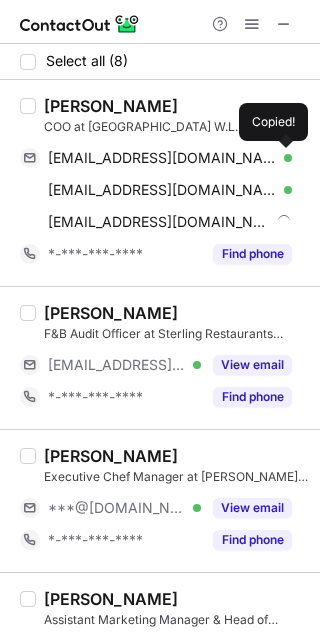 drag, startPoint x: 293, startPoint y: 153, endPoint x: 315, endPoint y: 238, distance: 87.80091 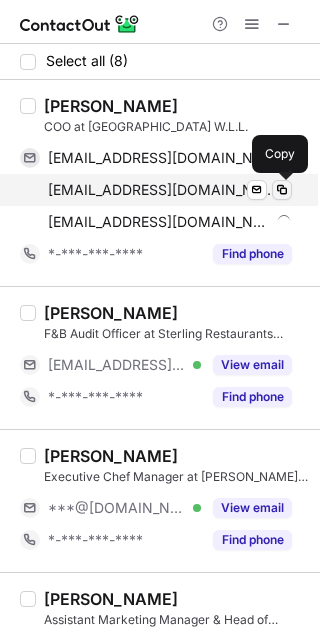 click at bounding box center (282, 190) 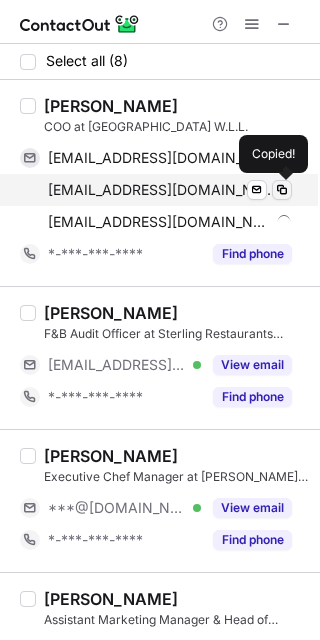 click at bounding box center [282, 190] 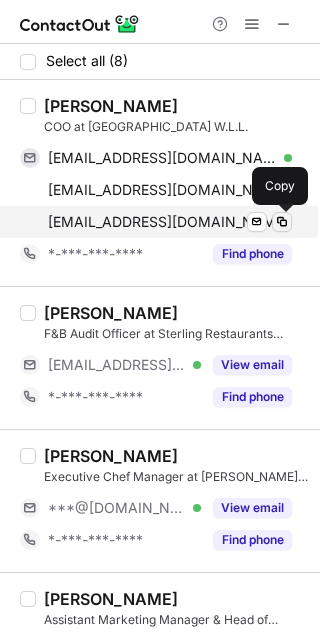 click at bounding box center [282, 222] 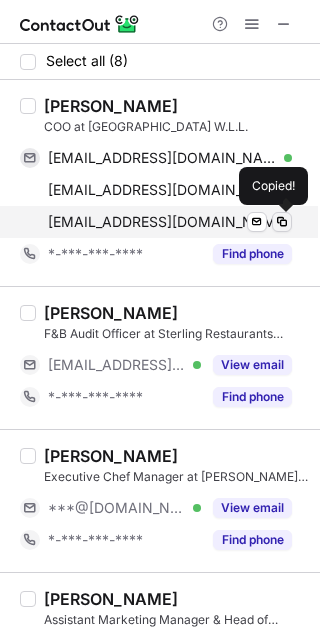click at bounding box center (282, 222) 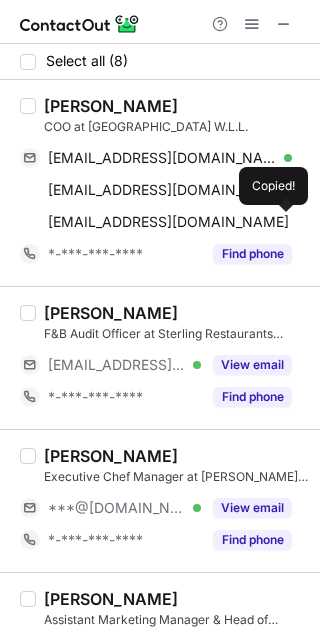 drag, startPoint x: 281, startPoint y: 223, endPoint x: 297, endPoint y: 286, distance: 65 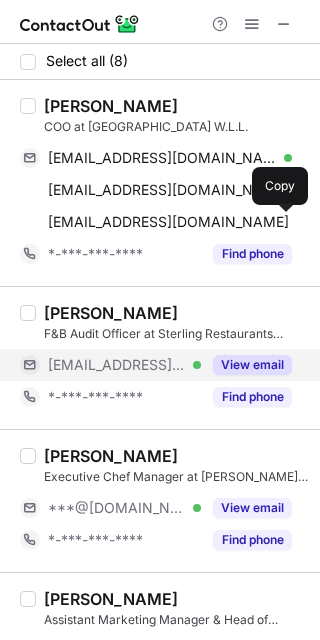 drag, startPoint x: 279, startPoint y: 370, endPoint x: 233, endPoint y: 361, distance: 46.872166 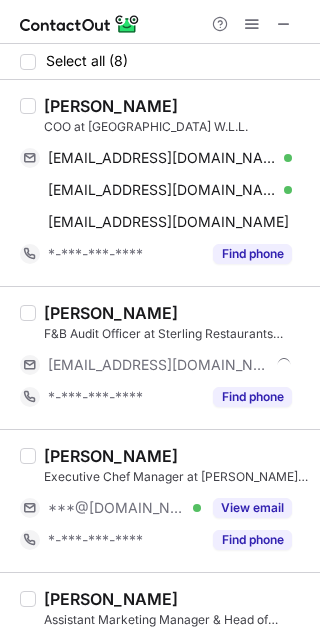 click on "[PERSON_NAME]" at bounding box center [111, 313] 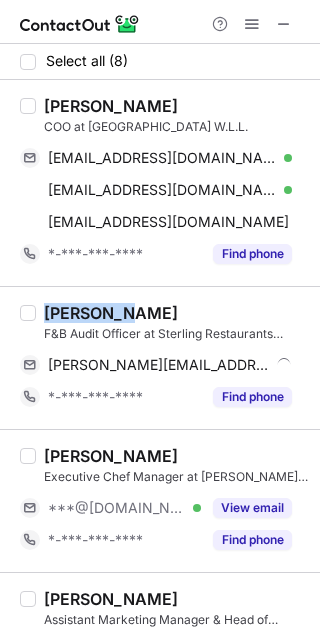 click on "[PERSON_NAME]" at bounding box center (111, 313) 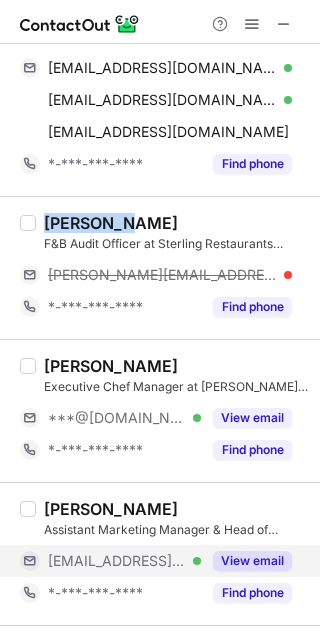 scroll, scrollTop: 266, scrollLeft: 0, axis: vertical 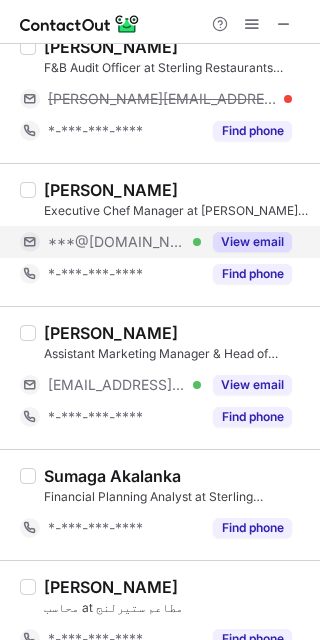 click on "View email" at bounding box center [246, 242] 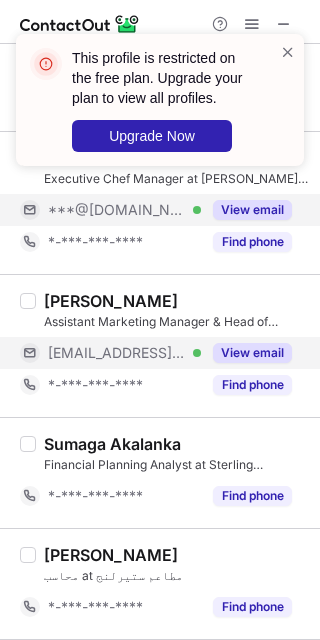 click on "View email" at bounding box center [252, 353] 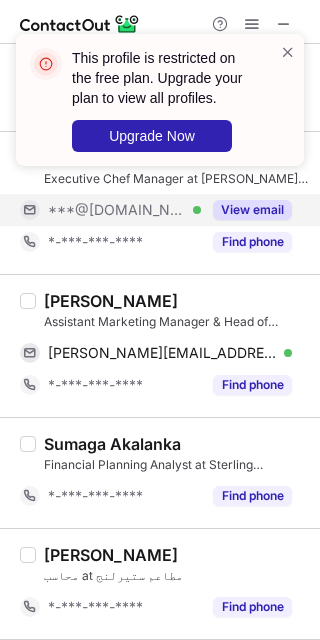 click on "[PERSON_NAME]" at bounding box center (111, 301) 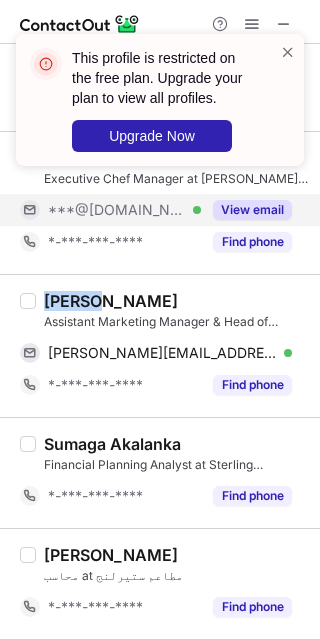 click on "[PERSON_NAME]" at bounding box center (111, 301) 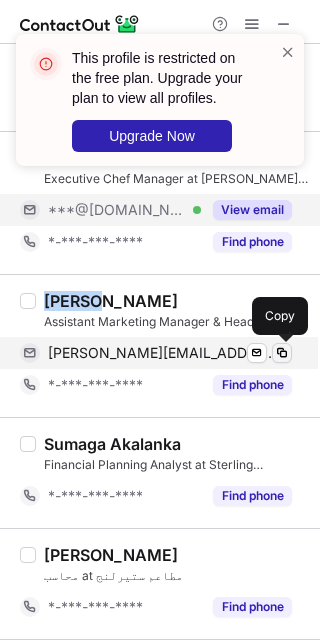 click at bounding box center [282, 353] 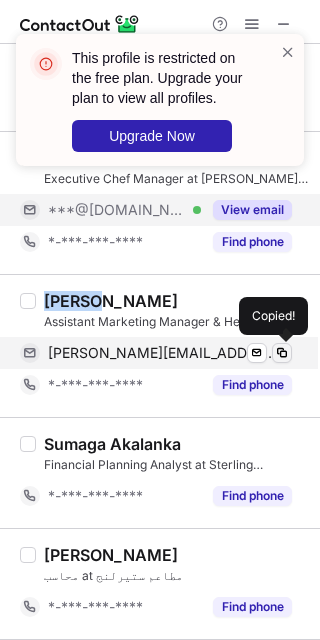 click at bounding box center [282, 353] 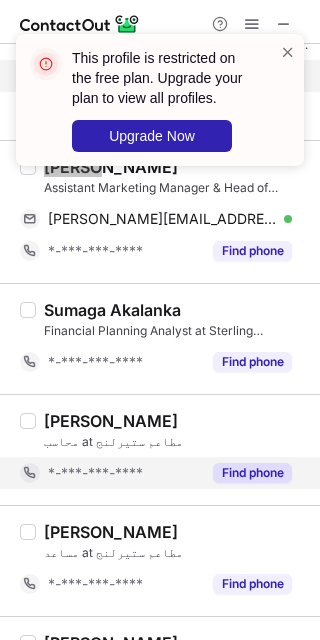 scroll, scrollTop: 487, scrollLeft: 0, axis: vertical 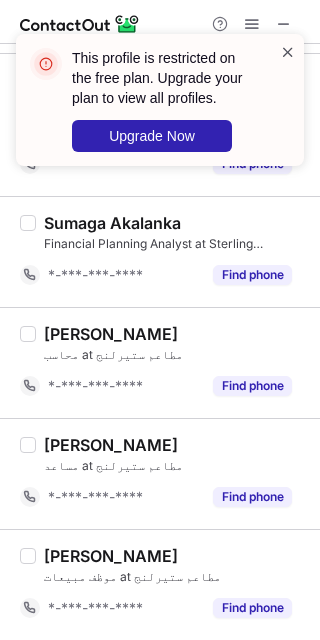 click at bounding box center (288, 52) 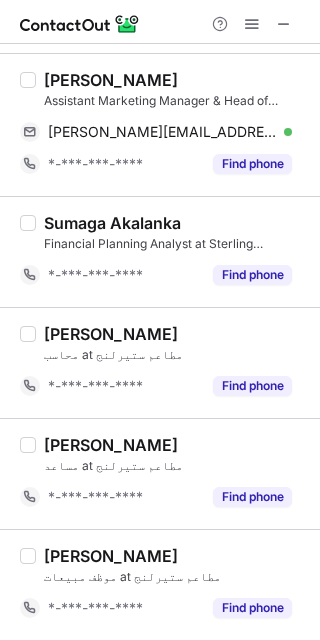 click at bounding box center (284, 24) 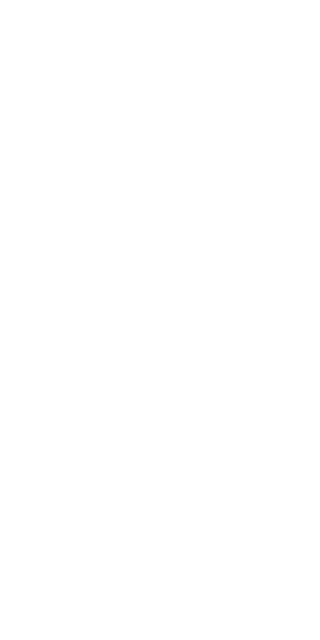 scroll, scrollTop: 0, scrollLeft: 0, axis: both 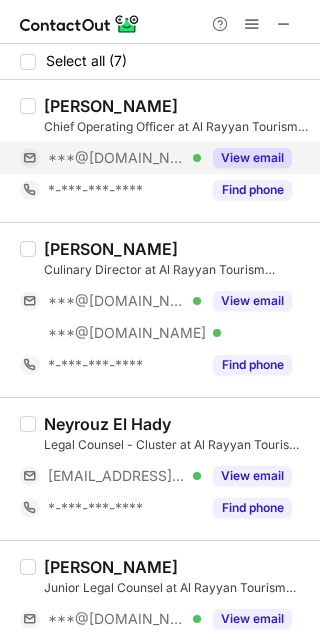 click on "View email" at bounding box center [252, 158] 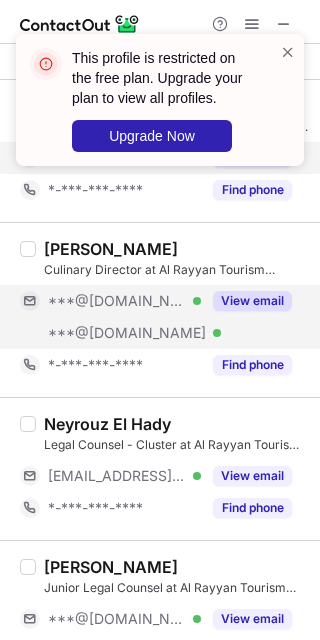click on "View email" at bounding box center [246, 301] 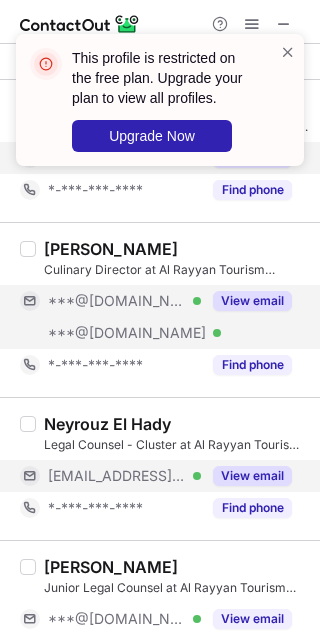scroll, scrollTop: 133, scrollLeft: 0, axis: vertical 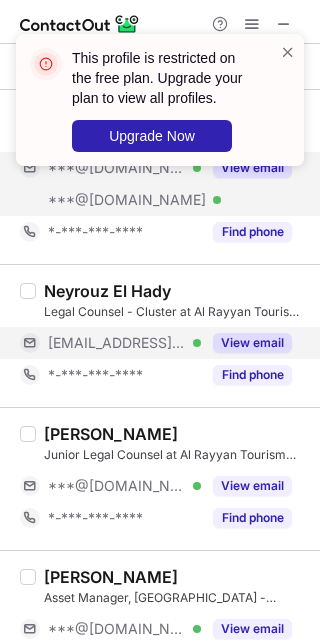 click on "View email" at bounding box center [252, 343] 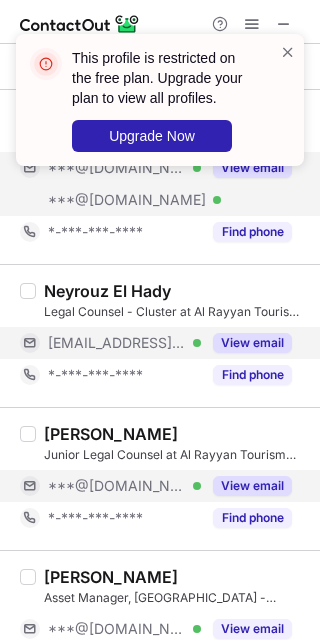 click on "View email" at bounding box center (252, 486) 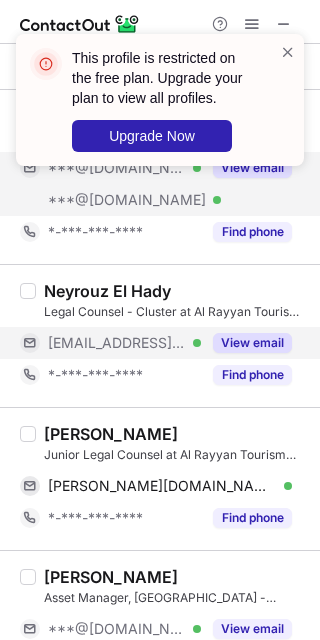 click on "Abdalrahman Al-Omari" at bounding box center (111, 434) 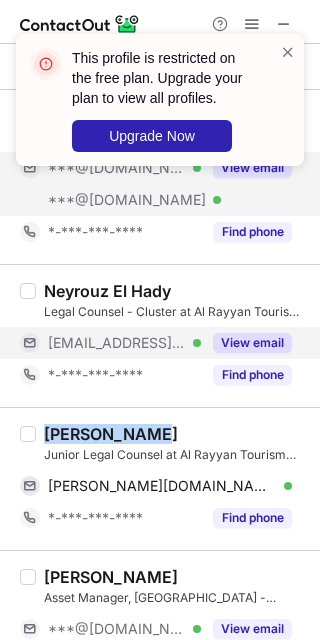 click on "Abdalrahman Al-Omari" at bounding box center [111, 434] 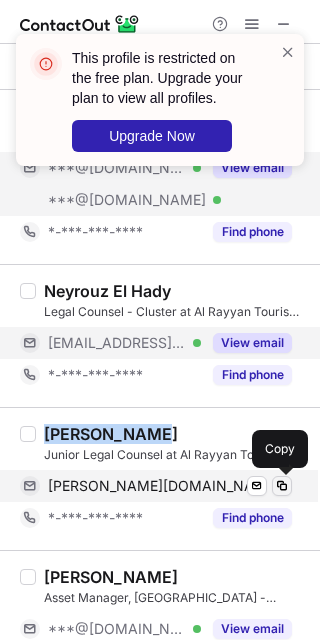 click at bounding box center (282, 486) 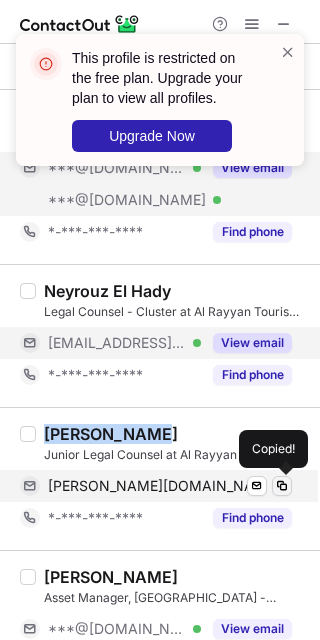 click at bounding box center [282, 486] 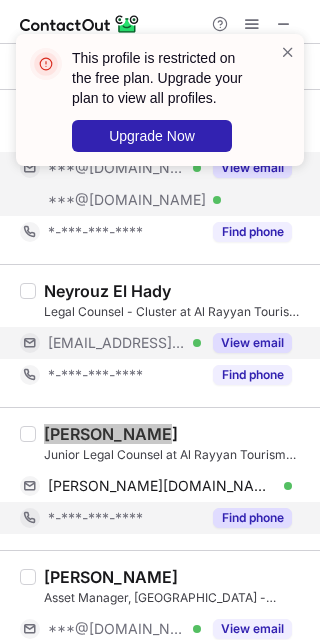 scroll, scrollTop: 266, scrollLeft: 0, axis: vertical 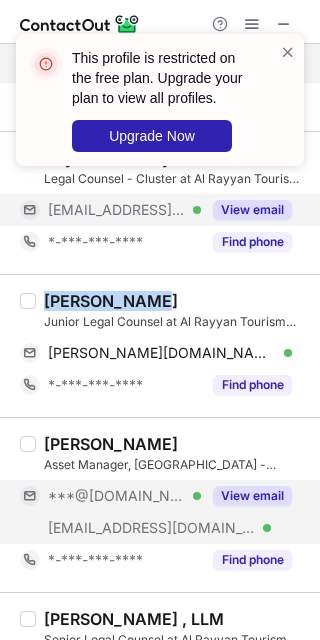 click on "View email" at bounding box center [252, 496] 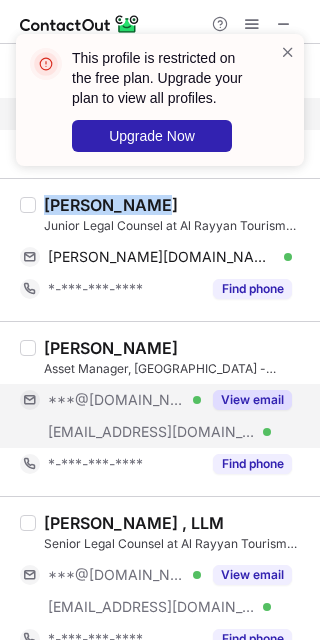 scroll, scrollTop: 400, scrollLeft: 0, axis: vertical 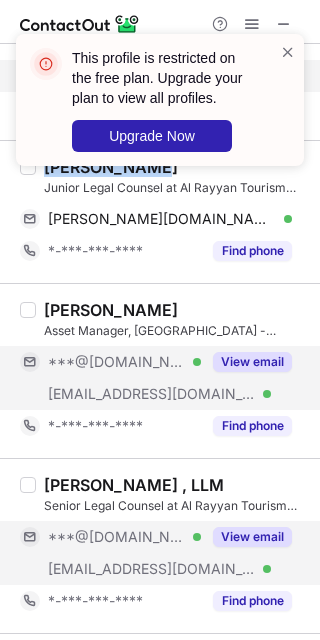 click on "View email" at bounding box center (252, 537) 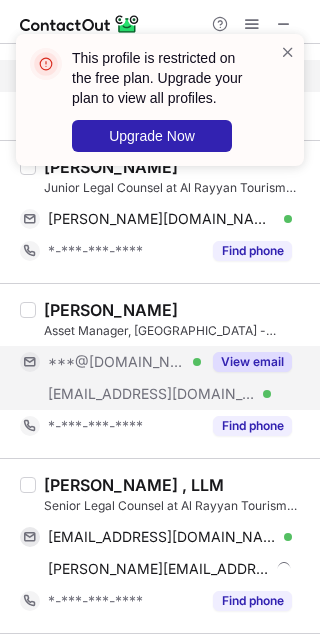 click on "Jalal Zoughaib , LLM Senior Legal Counsel at Al Rayyan Tourism Investment Company (ARTIC) jalalonline@hotmail.com Verified Send email Copy jalal@artic.com.qa Send email Copy *-***-***-**** Find phone" at bounding box center [160, 545] 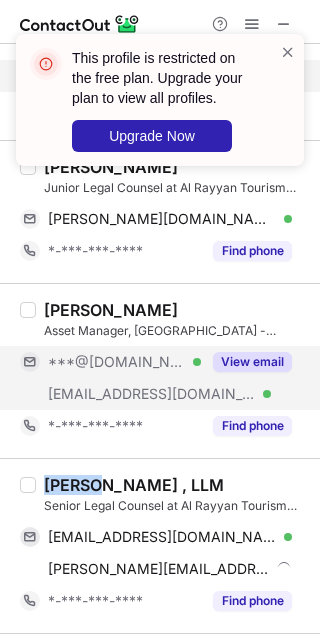 click on "Jalal Zoughaib , LLM Senior Legal Counsel at Al Rayyan Tourism Investment Company (ARTIC) jalalonline@hotmail.com Verified Send email Copy jalal@artic.com.qa Send email Copy *-***-***-**** Find phone" at bounding box center [160, 545] 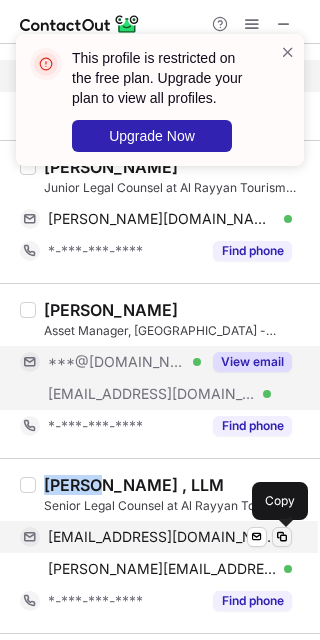 click at bounding box center (282, 537) 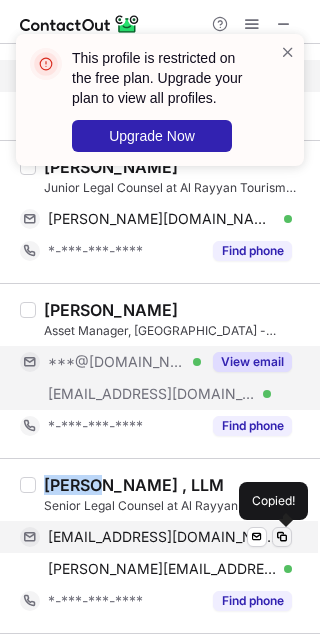 click at bounding box center [282, 537] 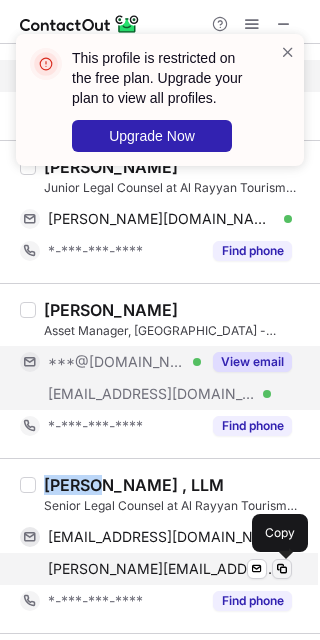 click at bounding box center [282, 569] 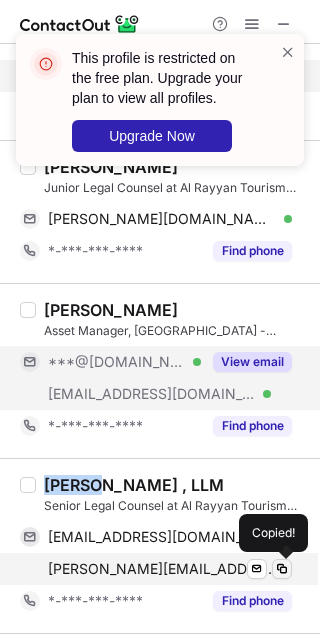 drag, startPoint x: 277, startPoint y: 566, endPoint x: 319, endPoint y: 547, distance: 46.09772 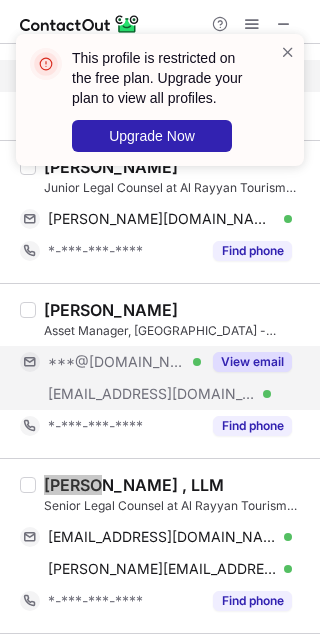scroll, scrollTop: 504, scrollLeft: 0, axis: vertical 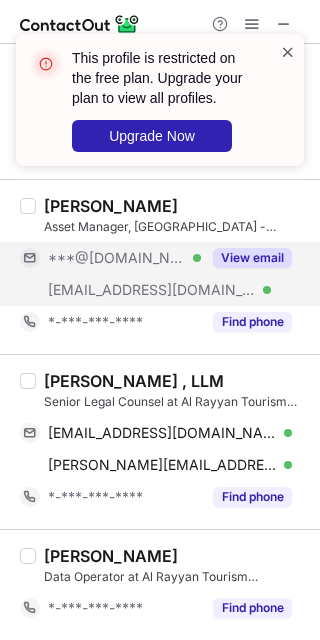 click at bounding box center [288, 52] 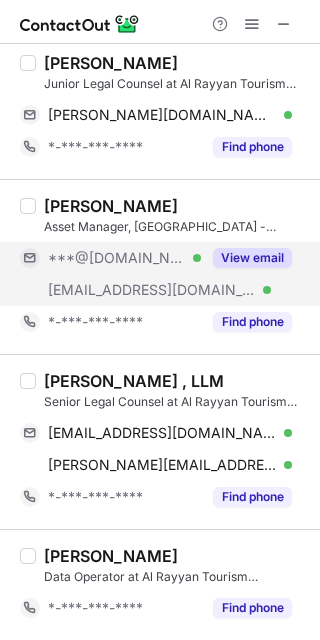 click at bounding box center [284, 24] 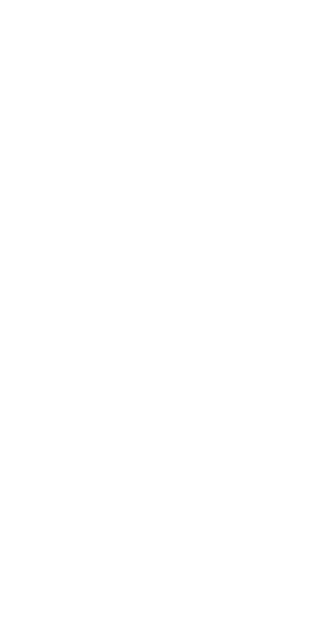 scroll, scrollTop: 0, scrollLeft: 0, axis: both 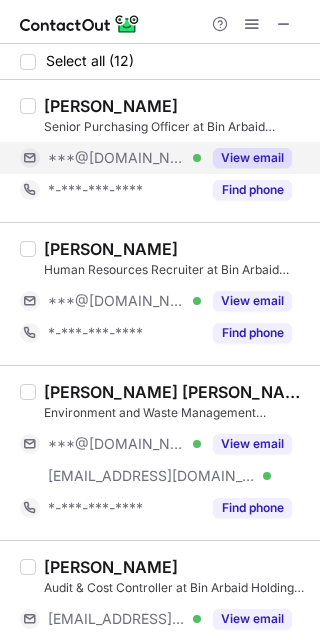 click on "View email" at bounding box center (252, 158) 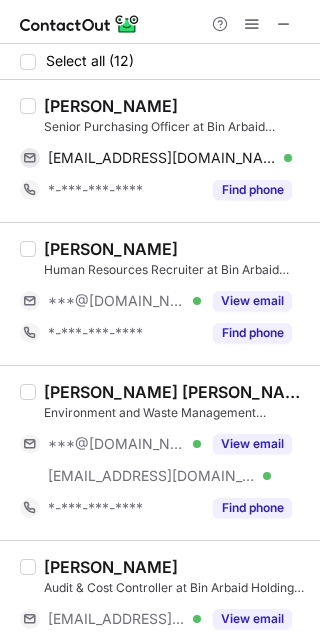 click on "[PERSON_NAME]" at bounding box center (111, 106) 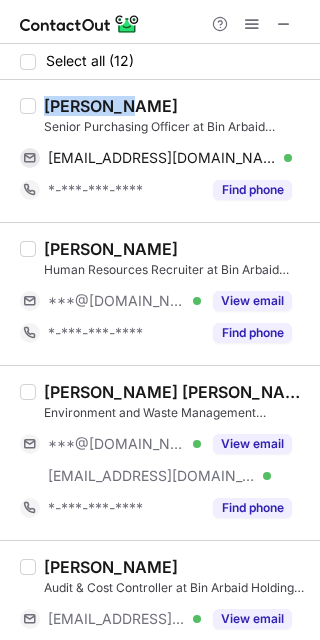 click on "[PERSON_NAME]" at bounding box center (111, 106) 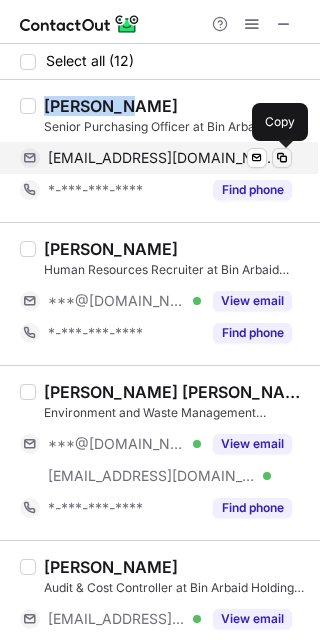 drag, startPoint x: 274, startPoint y: 150, endPoint x: 279, endPoint y: 159, distance: 10.29563 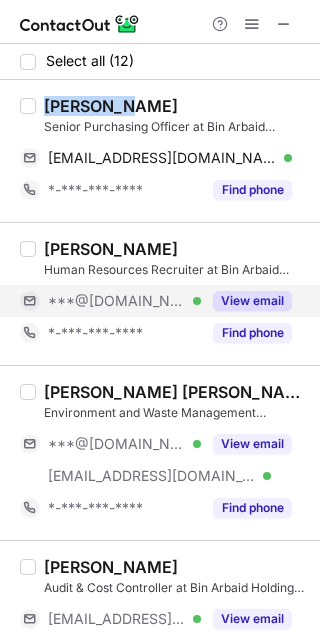 click on "View email" at bounding box center [252, 301] 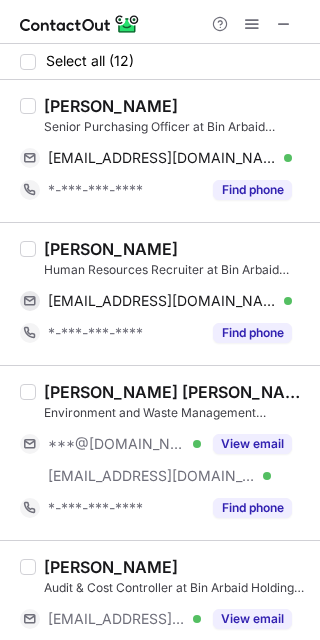 click on "[PERSON_NAME]" at bounding box center [111, 249] 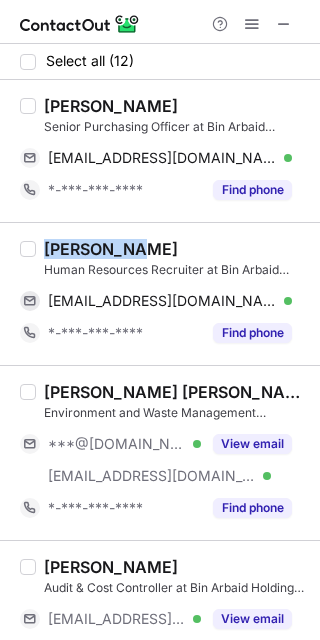 click on "[PERSON_NAME]" at bounding box center [111, 249] 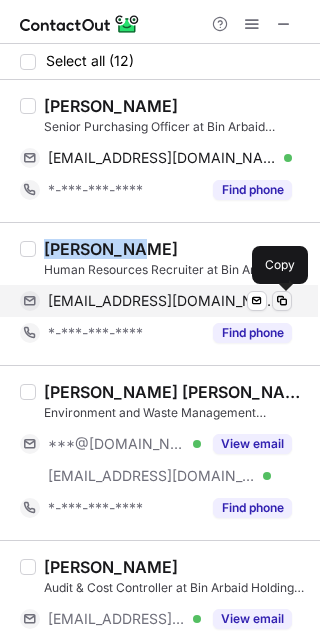 click at bounding box center [282, 301] 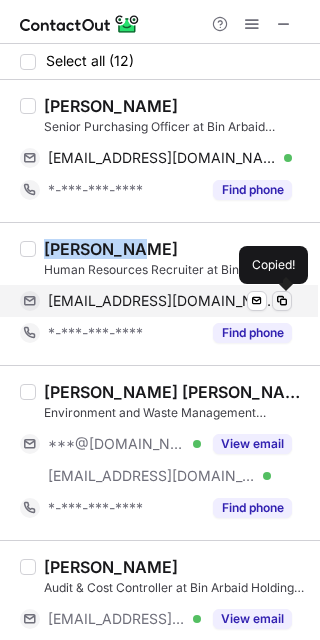 click at bounding box center [282, 301] 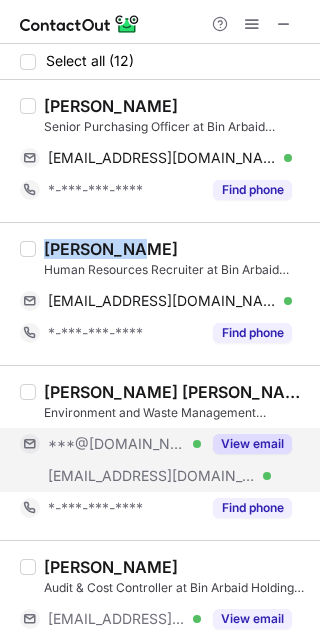 click on "View email" at bounding box center (252, 444) 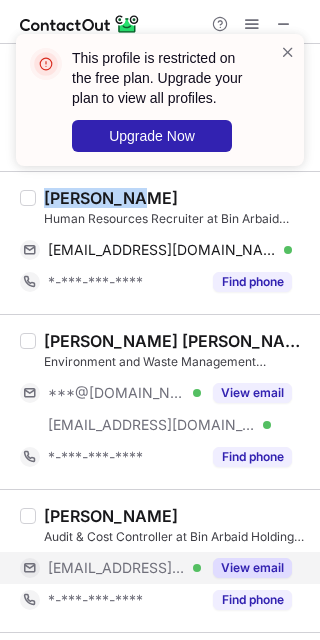 scroll, scrollTop: 133, scrollLeft: 0, axis: vertical 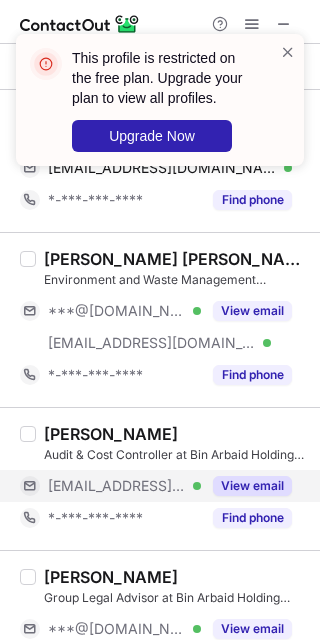 click on "View email" at bounding box center [252, 486] 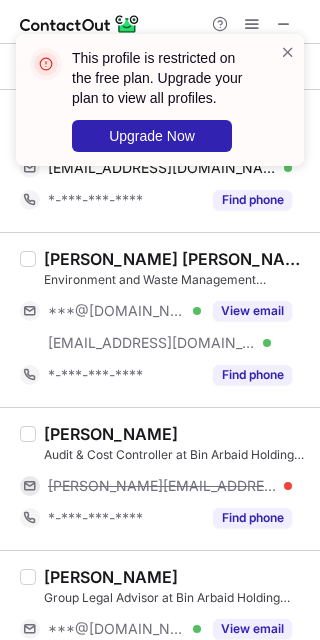 click on "[PERSON_NAME]" at bounding box center (111, 434) 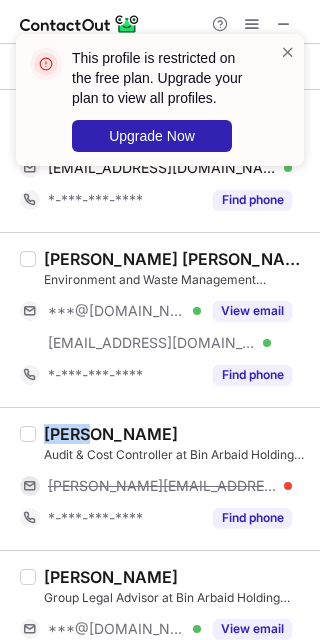 click on "[PERSON_NAME]" at bounding box center [111, 434] 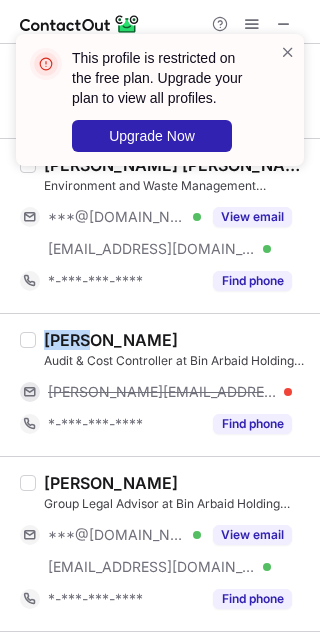 scroll, scrollTop: 266, scrollLeft: 0, axis: vertical 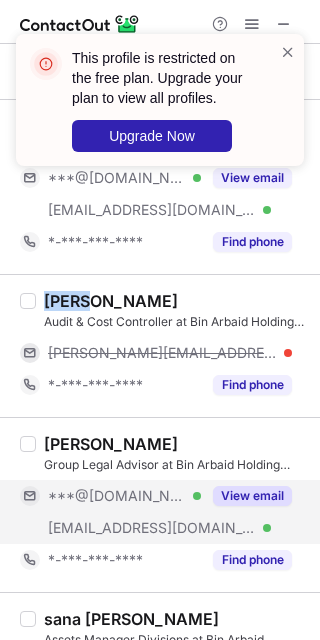 click on "View email" at bounding box center (252, 496) 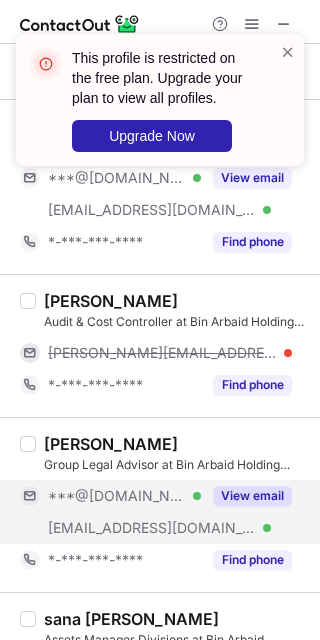 click on "Emna Soula Sghaier" at bounding box center [111, 444] 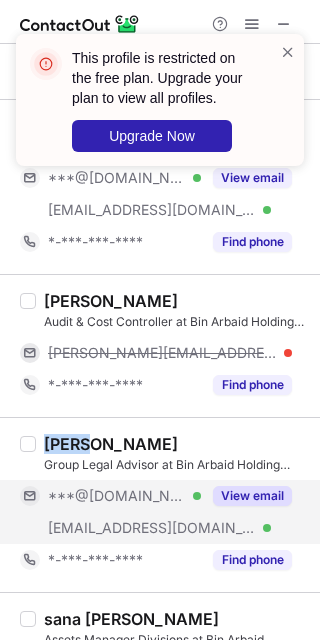 click on "Emna Soula Sghaier" at bounding box center [111, 444] 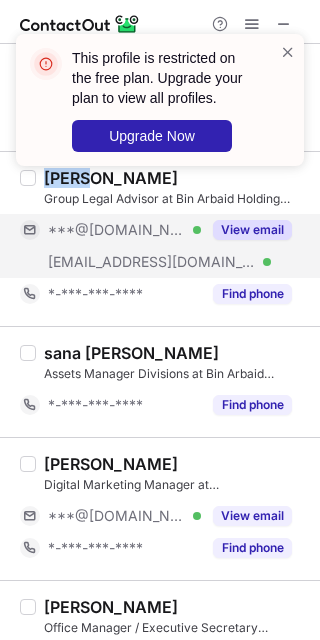 scroll, scrollTop: 533, scrollLeft: 0, axis: vertical 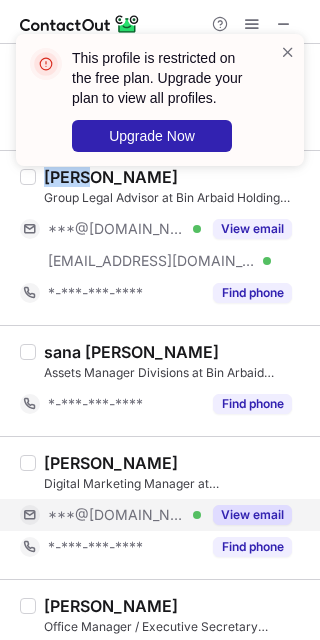 click on "View email" at bounding box center [252, 515] 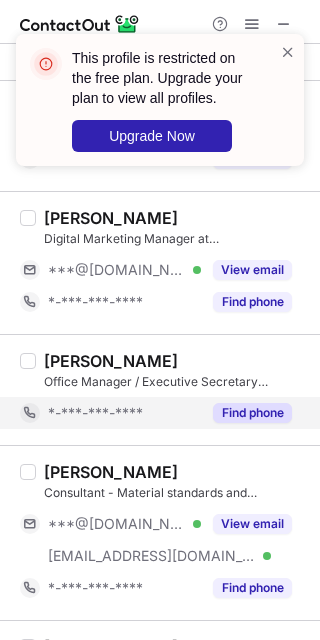 scroll, scrollTop: 800, scrollLeft: 0, axis: vertical 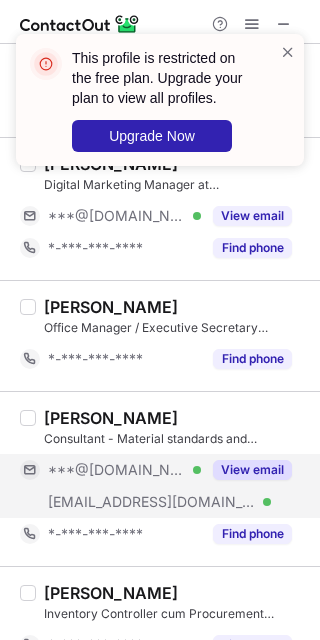 click on "View email" at bounding box center (252, 470) 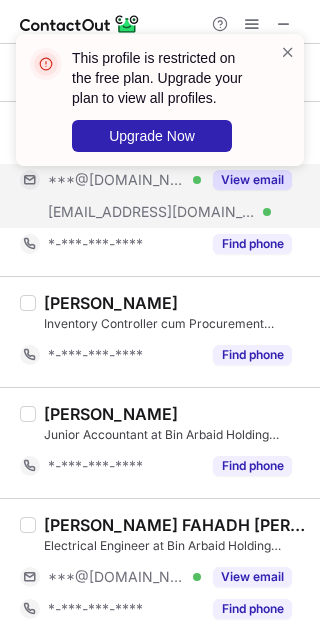 scroll, scrollTop: 1091, scrollLeft: 0, axis: vertical 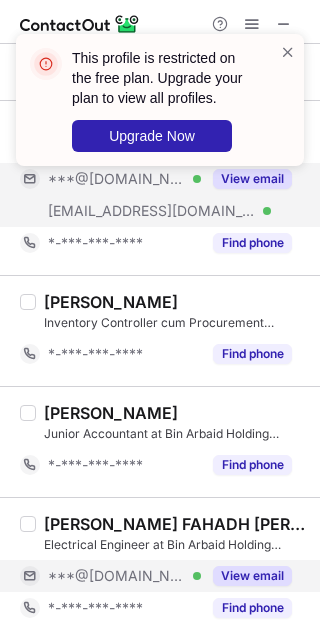 click on "View email" at bounding box center [252, 576] 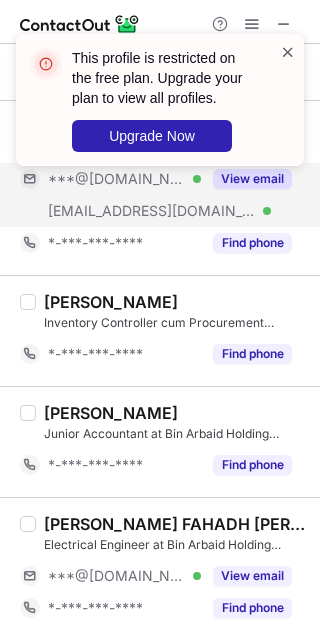 click at bounding box center (288, 52) 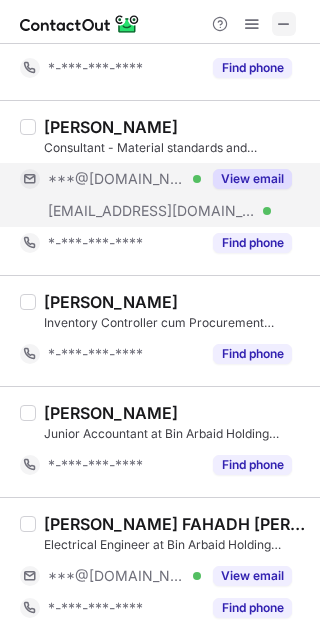 click at bounding box center [284, 24] 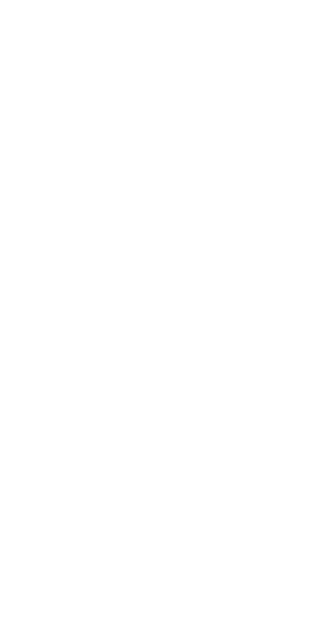 scroll, scrollTop: 0, scrollLeft: 0, axis: both 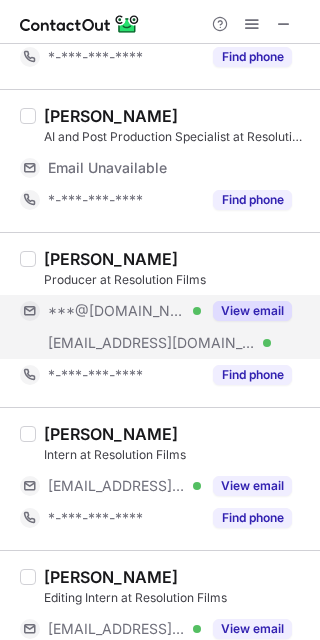 click on "View email" at bounding box center (252, 311) 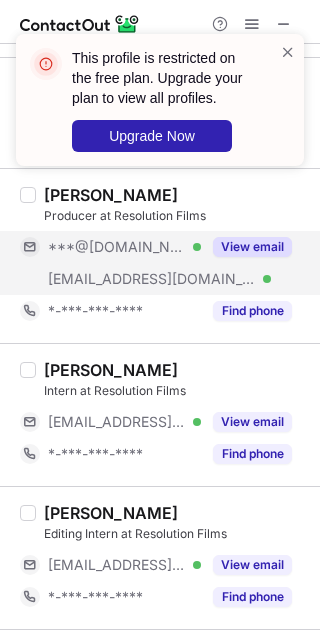 click on "Select all (6) [PERSON_NAME] Chief Operating Officer at Resolution Films *-***-***-**** Find phone [PERSON_NAME] AI and Post Production Specialist at Resolution Films *-***-***-**** Find phone [PERSON_NAME] Producer at Resolution Films ***@[DOMAIN_NAME] Verified [EMAIL_ADDRESS][DOMAIN_NAME] Verified View email *-***-***-**** Find phone [PERSON_NAME] Intern at Resolution Films [EMAIL_ADDRESS][DOMAIN_NAME] Verified View email *-***-***-**** Find phone [PERSON_NAME] Editing Intern at Resolution Films [EMAIL_ADDRESS][DOMAIN_NAME] Verified View email *-***-***-**** Find phone [PERSON_NAME] [PERSON_NAME] Post production editor at Resolution Films [EMAIL_ADDRESS][DOMAIN_NAME] Verified View email *-***-***-**** Find phone" at bounding box center (160, 341) 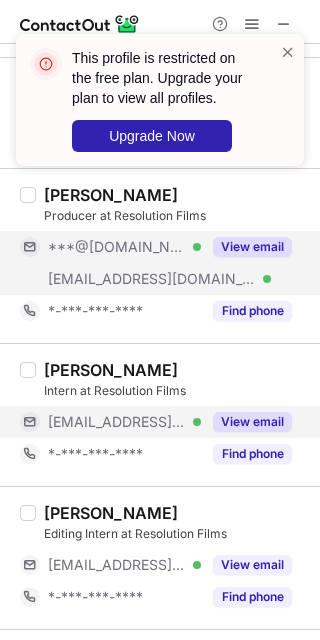 click on "View email" at bounding box center (252, 422) 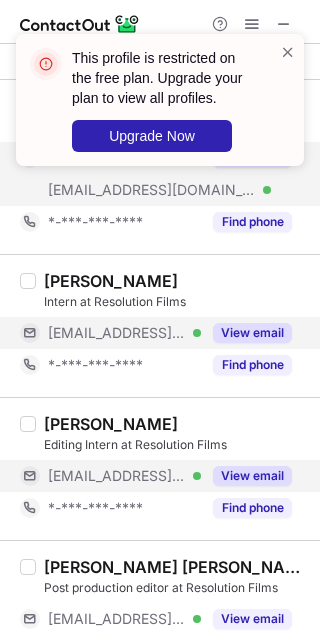 scroll, scrollTop: 265, scrollLeft: 0, axis: vertical 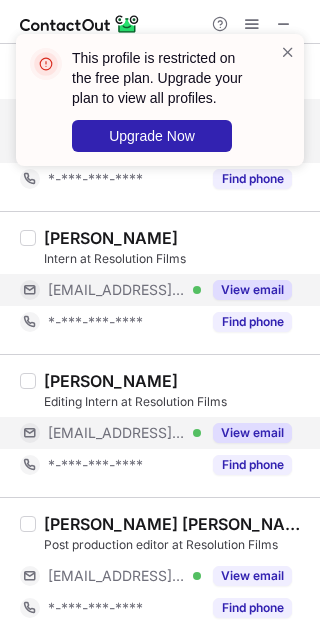 click on "View email" at bounding box center (252, 433) 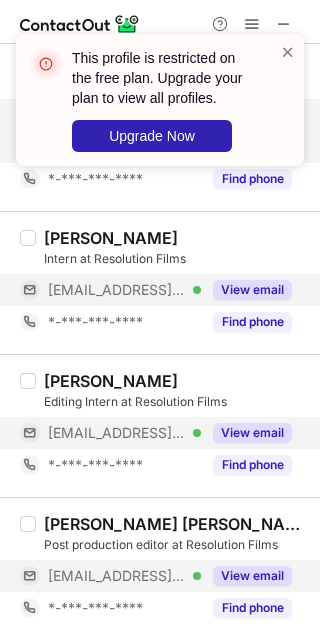 click on "View email" at bounding box center (252, 576) 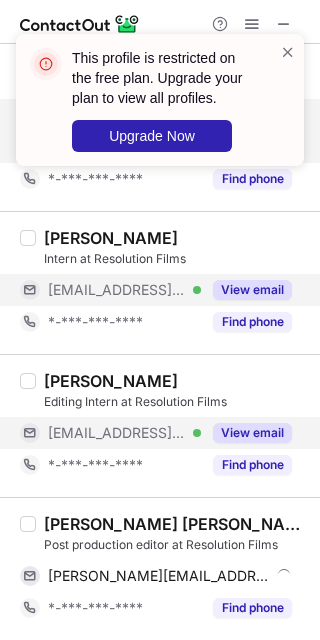 click on "Gabriel Losada Romera" at bounding box center [176, 524] 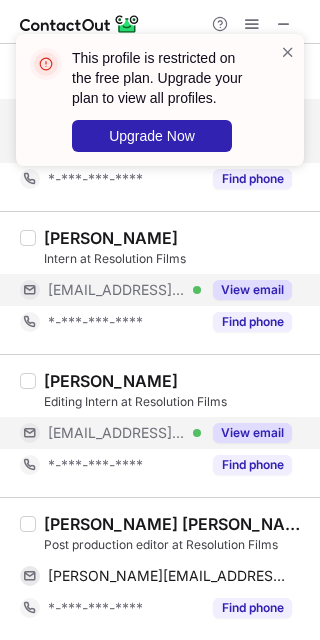 click on "Gabriel Losada Romera" at bounding box center (176, 524) 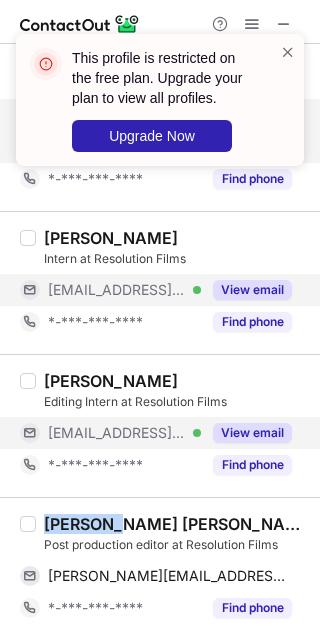 click on "Gabriel Losada Romera" at bounding box center (176, 524) 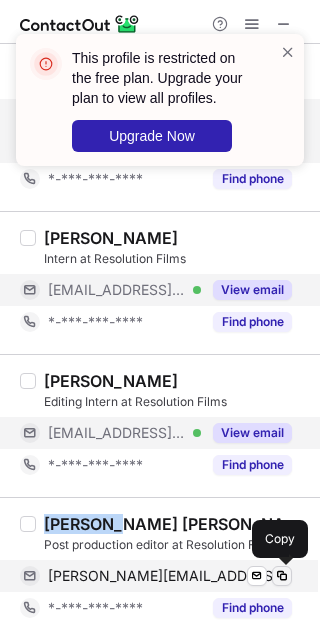 click at bounding box center (282, 576) 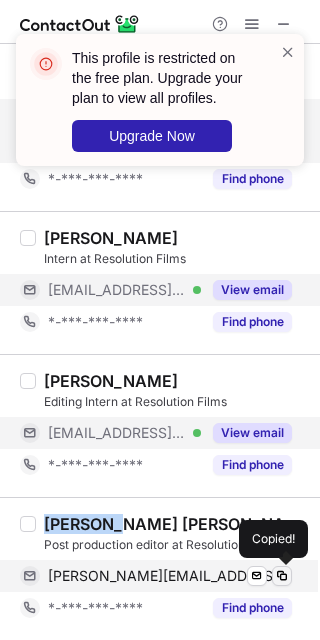 click at bounding box center [282, 576] 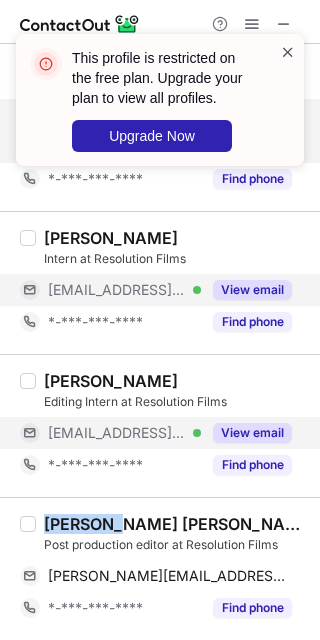 click at bounding box center (288, 52) 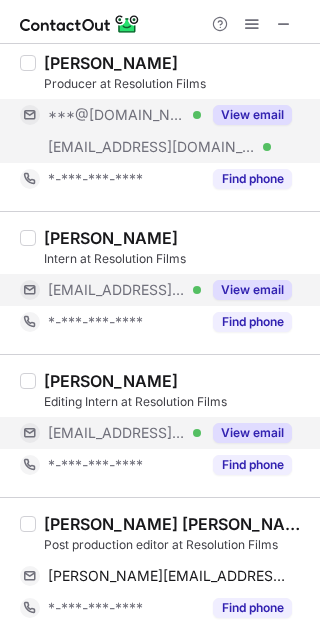 click on "This profile is restricted on the free plan. Upgrade your plan to view all profiles. Upgrade Now" at bounding box center [160, 34] 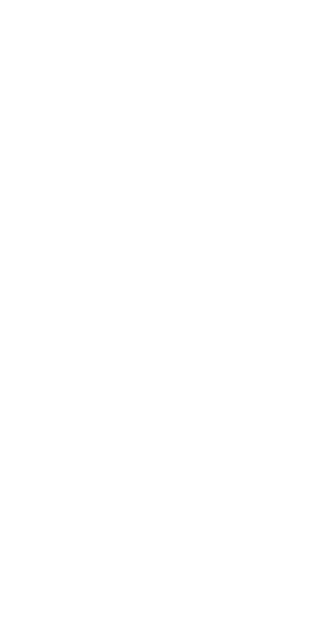 scroll, scrollTop: 0, scrollLeft: 0, axis: both 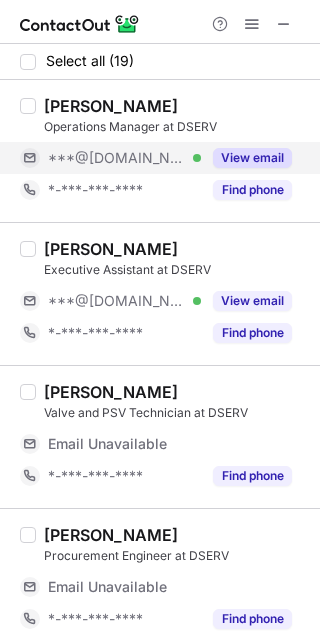 click on "View email" at bounding box center [246, 158] 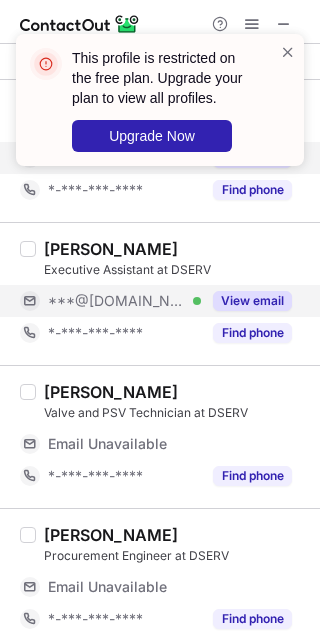 click on "View email" at bounding box center (252, 301) 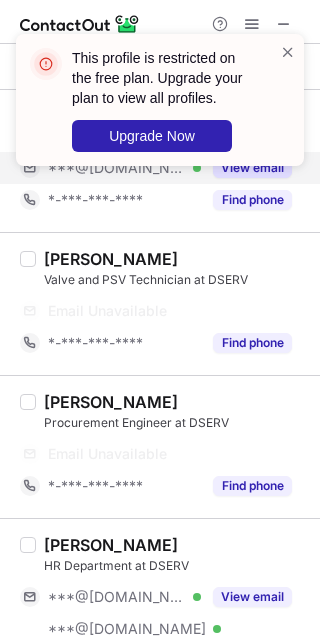 scroll, scrollTop: 266, scrollLeft: 0, axis: vertical 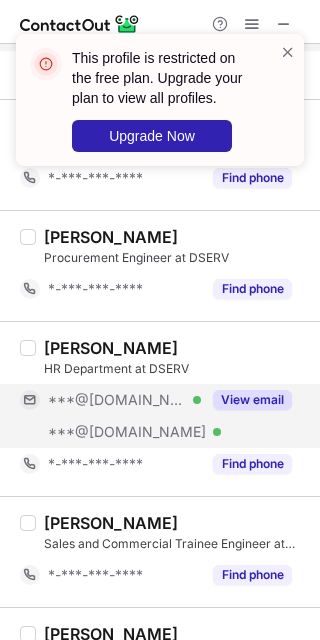 click on "View email" at bounding box center [246, 400] 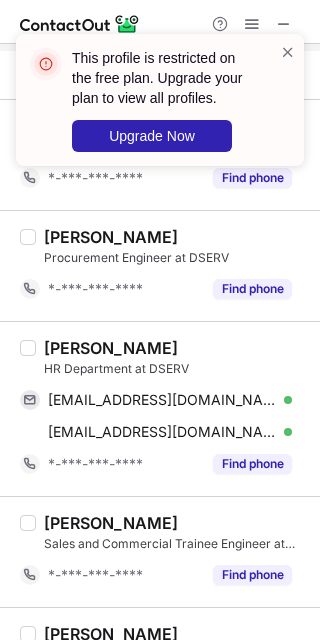 click on "Mehraj Rehman" at bounding box center [111, 348] 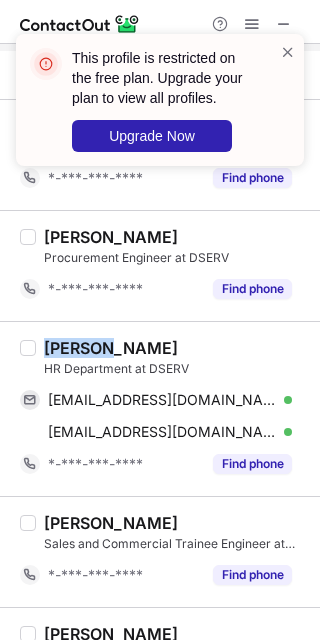 click on "Mehraj Rehman" at bounding box center [111, 348] 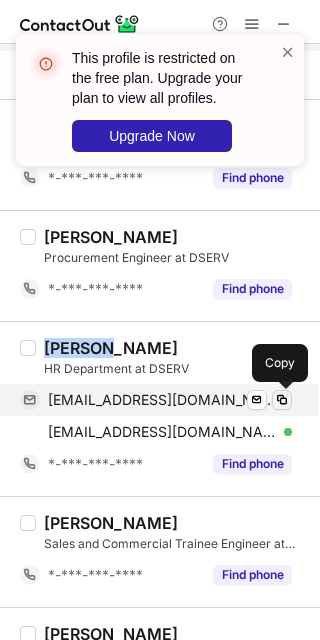 click at bounding box center [282, 400] 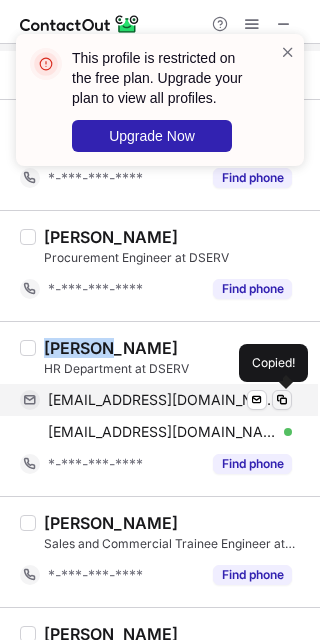 click at bounding box center [282, 400] 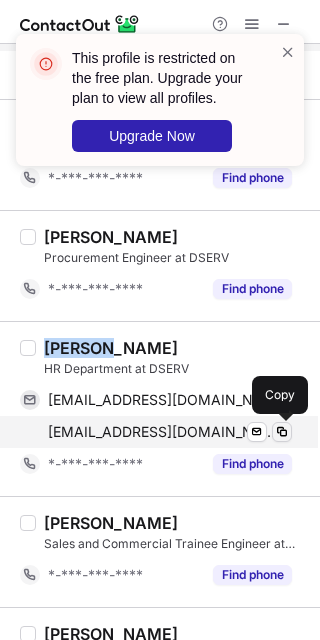 click at bounding box center (282, 432) 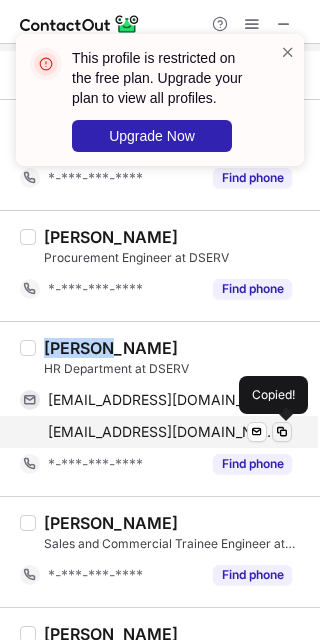 click at bounding box center [282, 432] 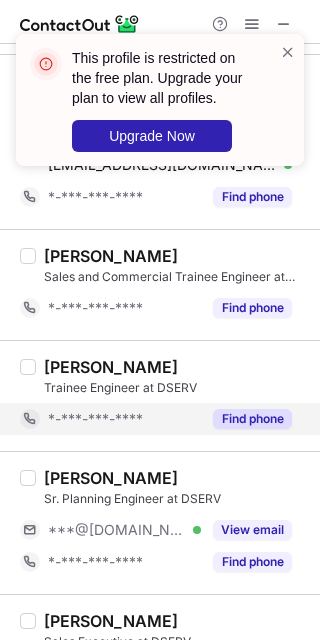 scroll, scrollTop: 666, scrollLeft: 0, axis: vertical 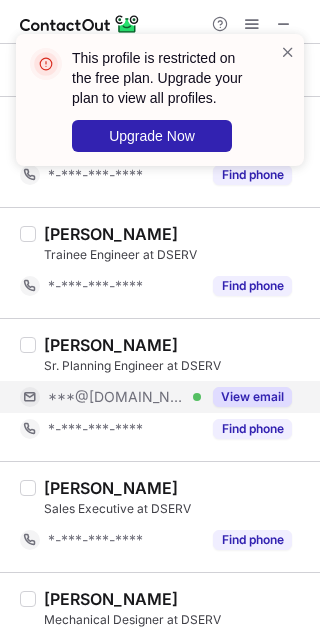 click on "View email" at bounding box center [246, 397] 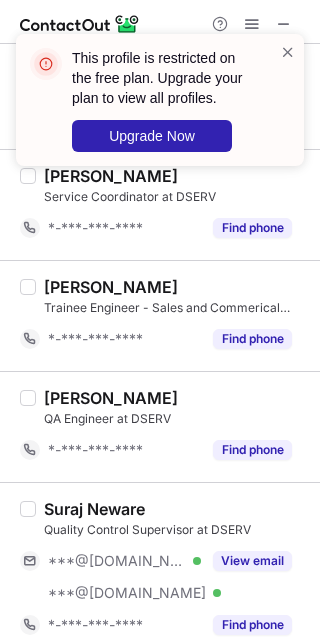 scroll, scrollTop: 1333, scrollLeft: 0, axis: vertical 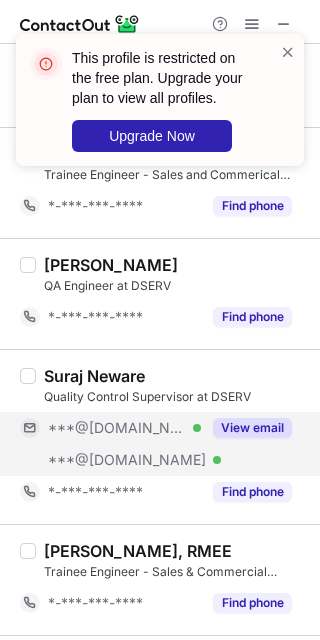 click on "View email" at bounding box center (252, 428) 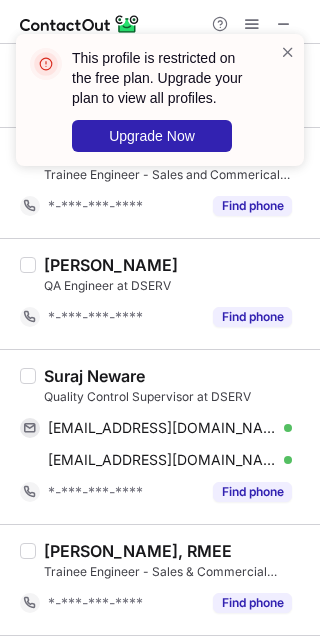 click on "Suraj Neware" at bounding box center (94, 376) 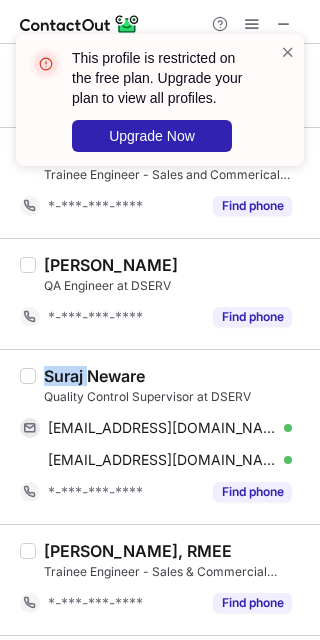 click on "Suraj Neware" at bounding box center [94, 376] 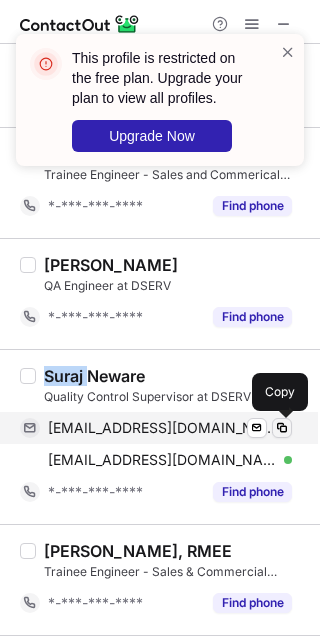 click at bounding box center [282, 428] 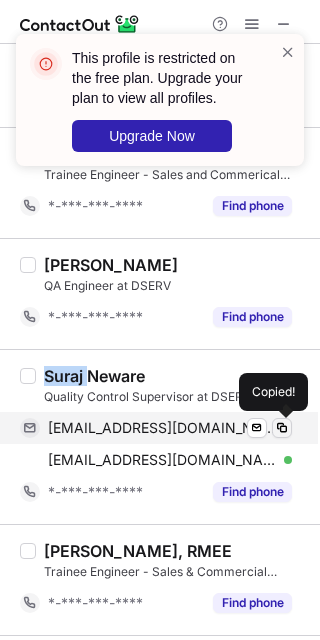 click at bounding box center (282, 428) 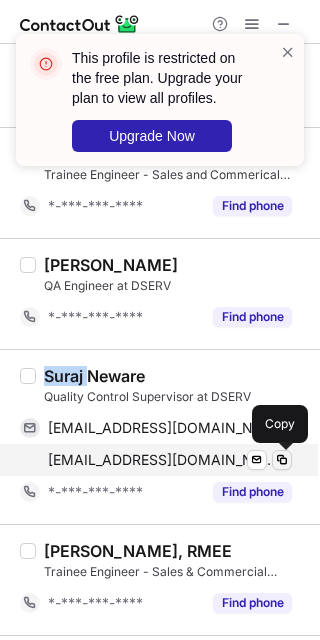 click at bounding box center [282, 460] 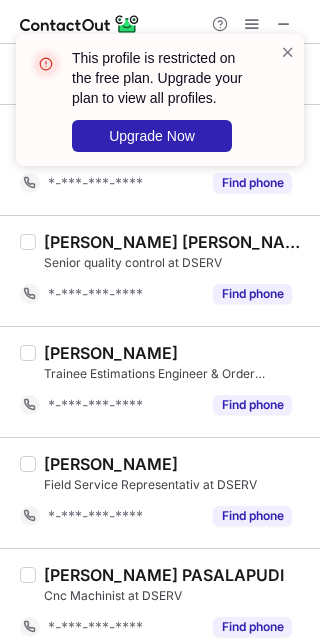 scroll, scrollTop: 1772, scrollLeft: 0, axis: vertical 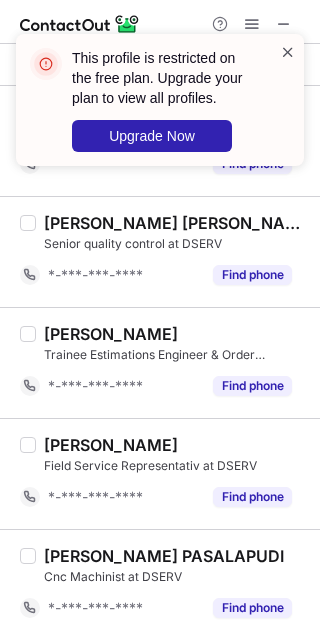 click at bounding box center [288, 52] 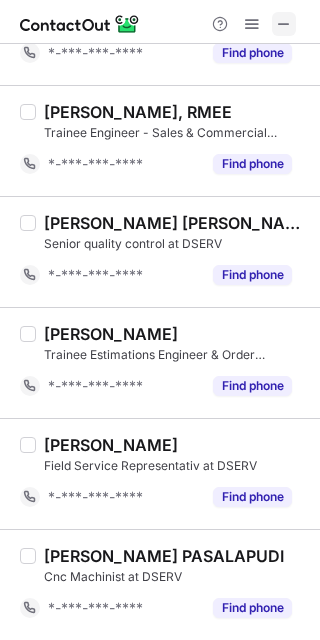 click at bounding box center [284, 24] 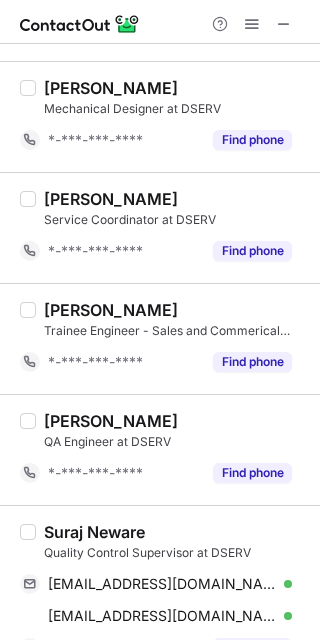 scroll, scrollTop: 2370, scrollLeft: 0, axis: vertical 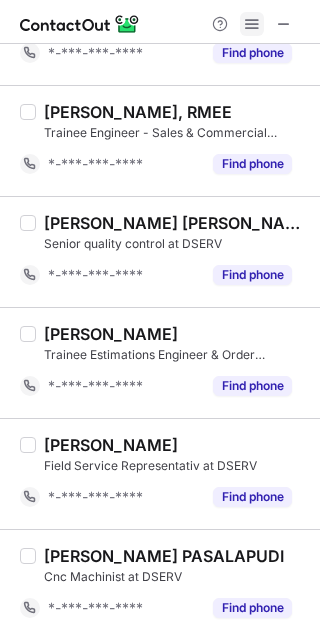 click at bounding box center (252, 24) 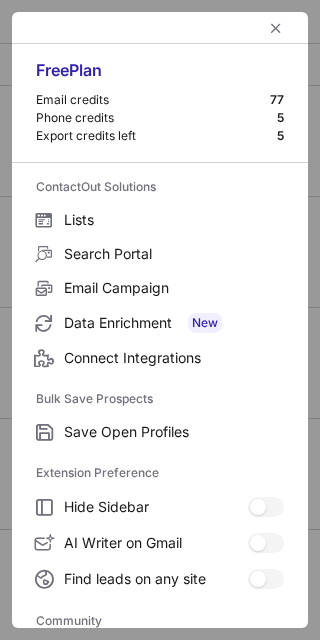 scroll, scrollTop: 1772, scrollLeft: 0, axis: vertical 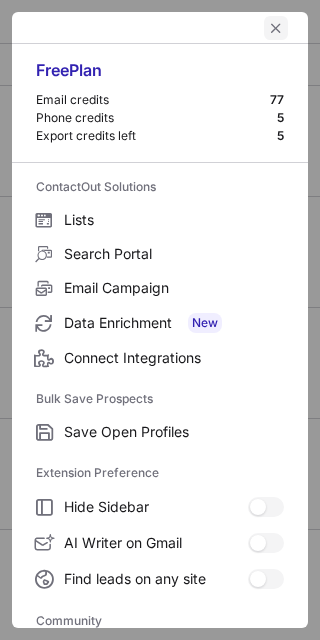 click at bounding box center (276, 28) 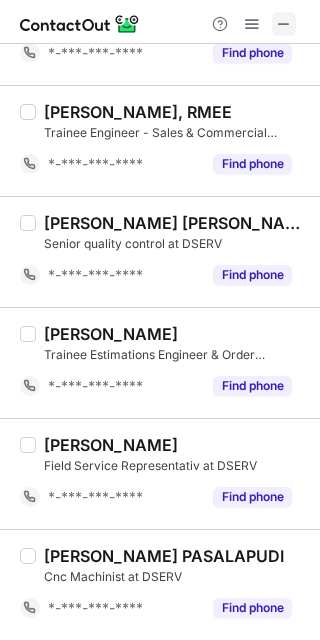 click at bounding box center [284, 24] 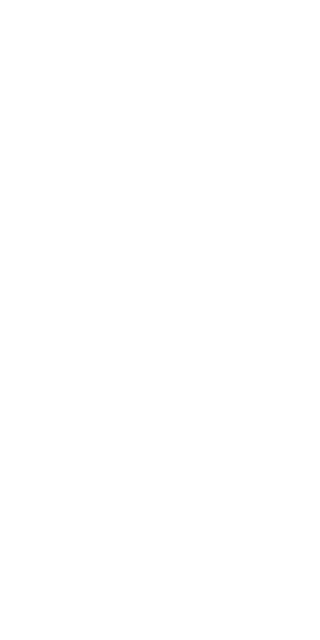 scroll, scrollTop: 0, scrollLeft: 0, axis: both 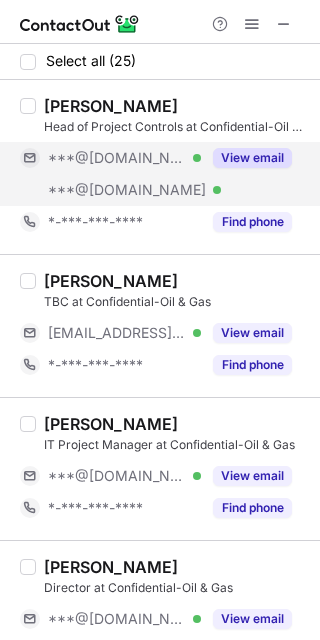 click on "View email" at bounding box center (252, 158) 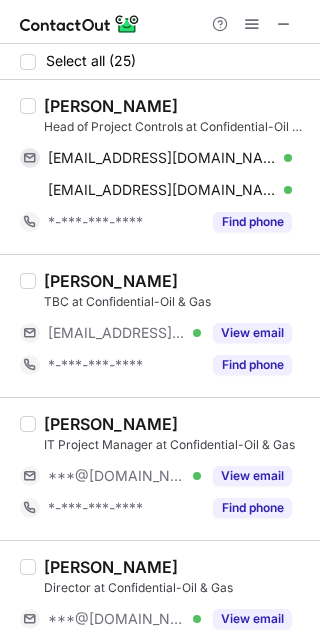 click on "[PERSON_NAME]" at bounding box center (111, 106) 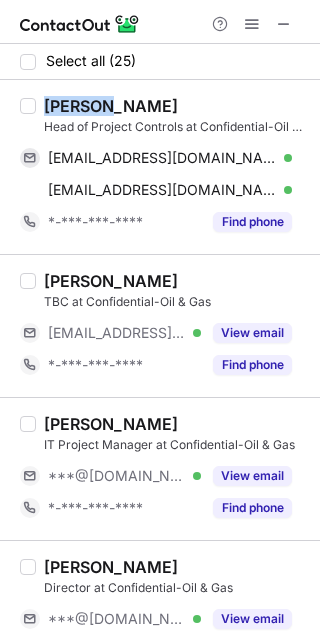 click on "Rashid Mahmood راشد محمود" at bounding box center (111, 106) 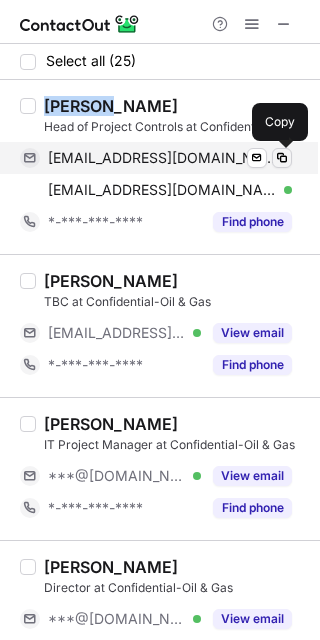 click at bounding box center [282, 158] 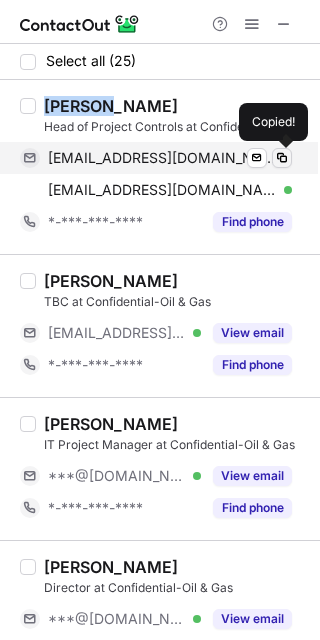 click at bounding box center [282, 158] 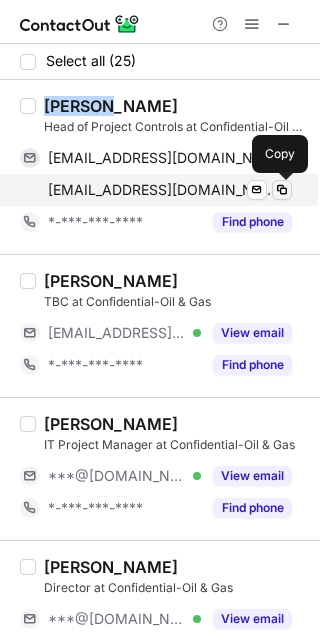 click at bounding box center [282, 190] 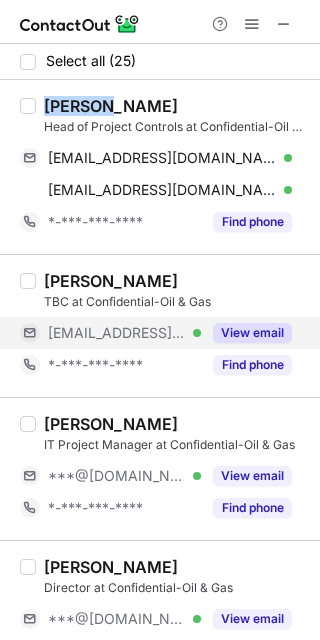 click on "View email" at bounding box center (252, 333) 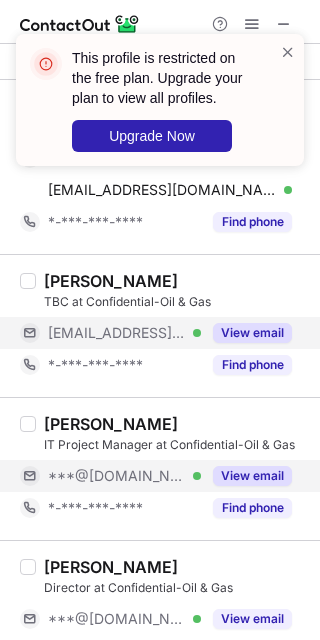 click on "View email" at bounding box center (246, 476) 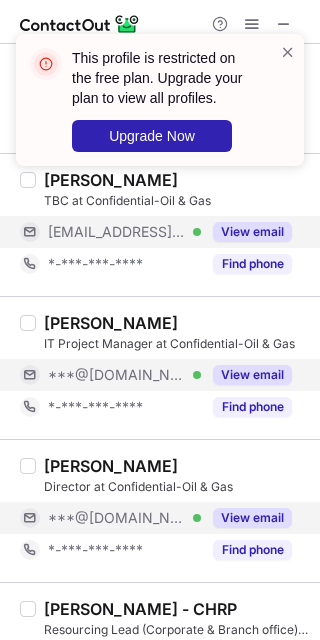 scroll, scrollTop: 133, scrollLeft: 0, axis: vertical 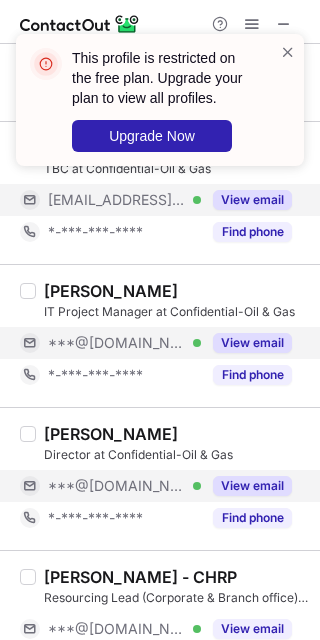 click on "View email" at bounding box center (252, 486) 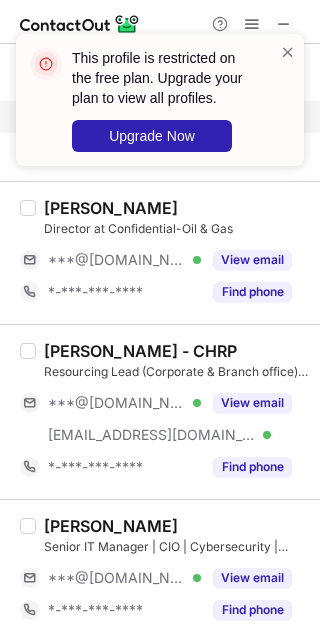 scroll, scrollTop: 400, scrollLeft: 0, axis: vertical 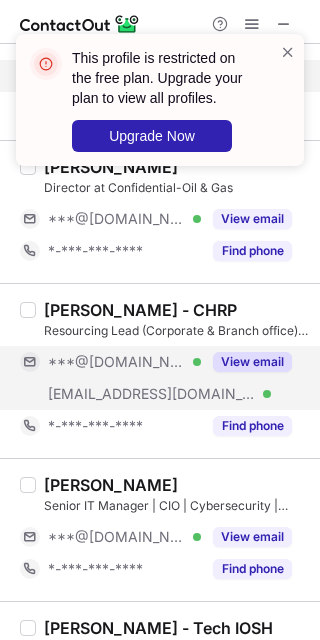 click on "View email" at bounding box center (252, 362) 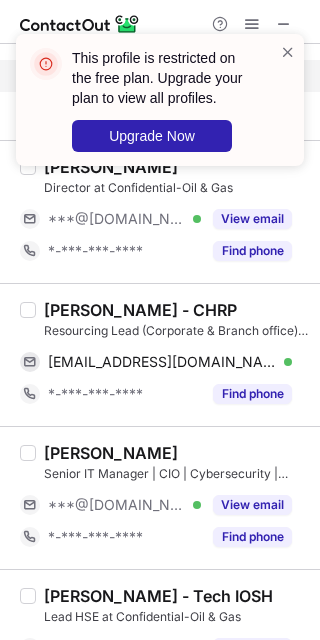 click on "Muhammad Haseeb - CHRP Resourcing Lead (Corporate & Branch office) at Confidential-Oil & Gas ul.haq@hotmail.com Verified Send email Copy *-***-***-**** Find phone" at bounding box center [160, 354] 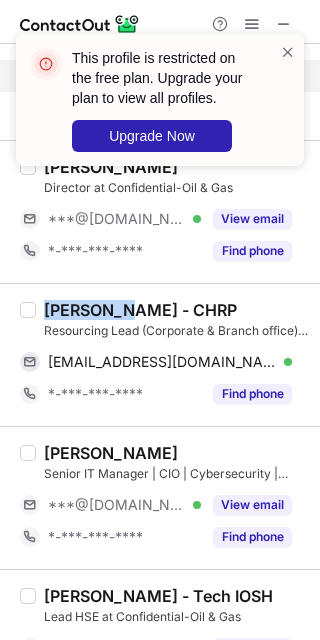 click on "Muhammad Haseeb - CHRP Resourcing Lead (Corporate & Branch office) at Confidential-Oil & Gas ul.haq@hotmail.com Verified Send email Copy *-***-***-**** Find phone" at bounding box center [160, 354] 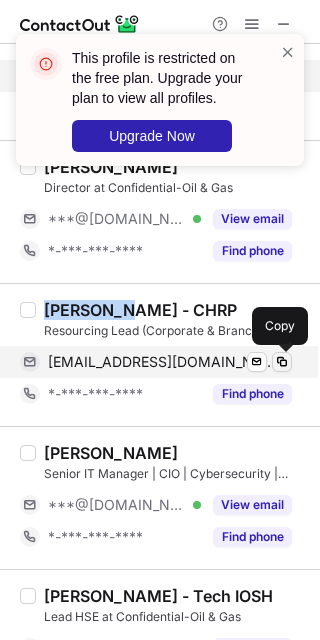 click at bounding box center (282, 362) 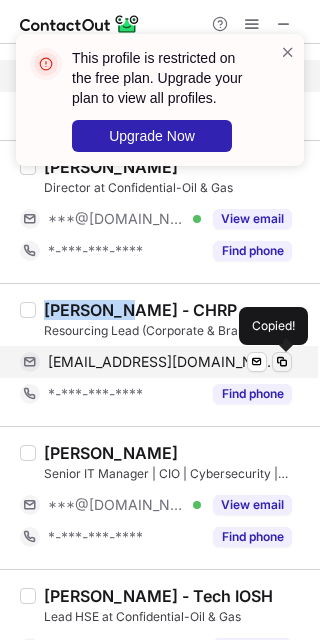 click at bounding box center [282, 362] 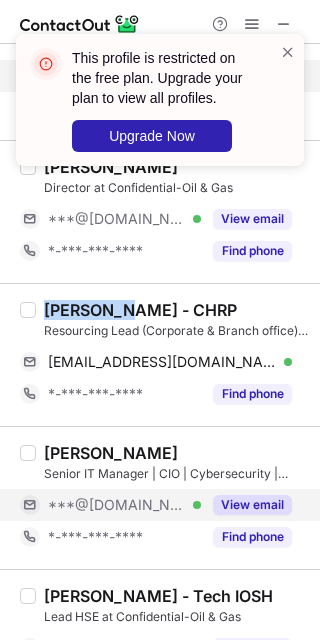 drag, startPoint x: 251, startPoint y: 502, endPoint x: 201, endPoint y: 501, distance: 50.01 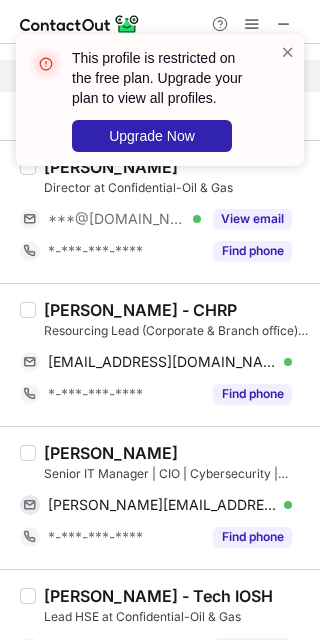 click on "Senior IT Manager | CIO | Cybersecurity | Project Management | ITIL® Certified at Confidential-Oil & Gas" at bounding box center (176, 474) 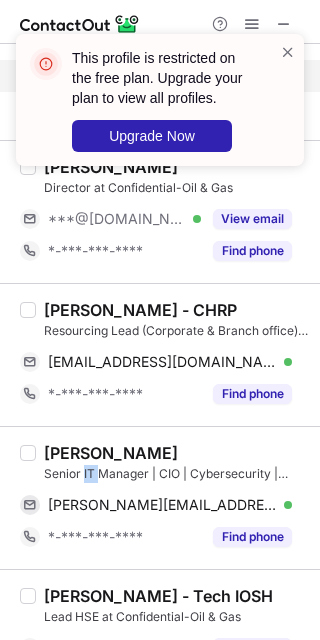 click on "Senior IT Manager | CIO | Cybersecurity | Project Management | ITIL® Certified at Confidential-Oil & Gas" at bounding box center [176, 474] 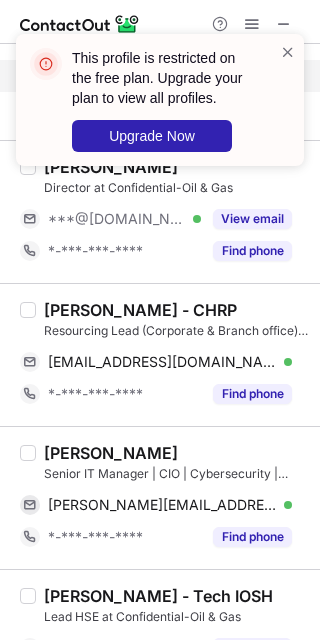 click on "Abdelkader NESSIB" at bounding box center [111, 453] 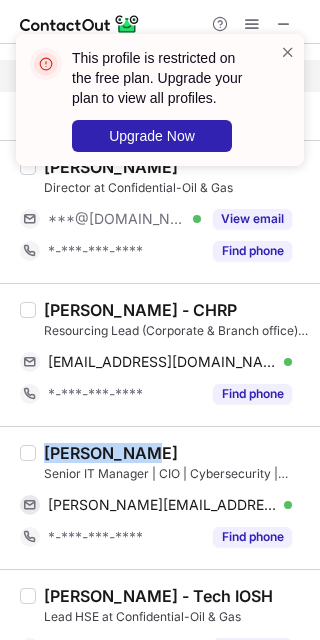 click on "Abdelkader NESSIB" at bounding box center [111, 453] 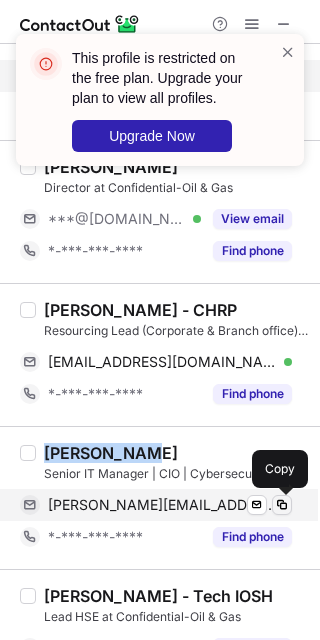 click at bounding box center [282, 505] 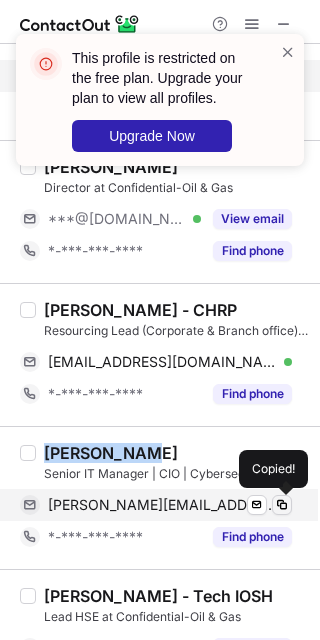 click at bounding box center (282, 505) 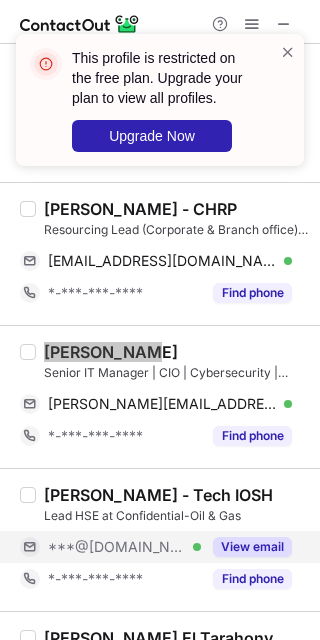 scroll, scrollTop: 533, scrollLeft: 0, axis: vertical 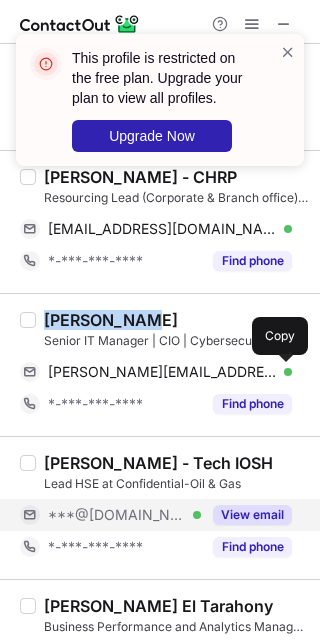 click on "View email" at bounding box center [252, 515] 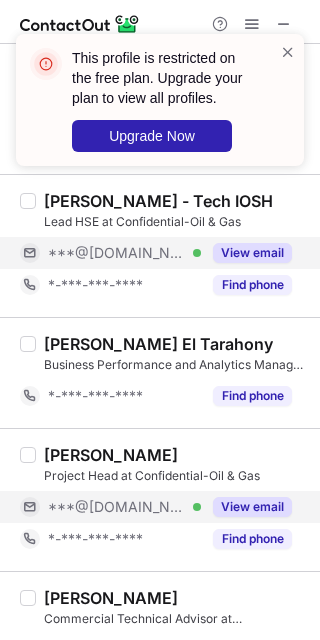 scroll, scrollTop: 800, scrollLeft: 0, axis: vertical 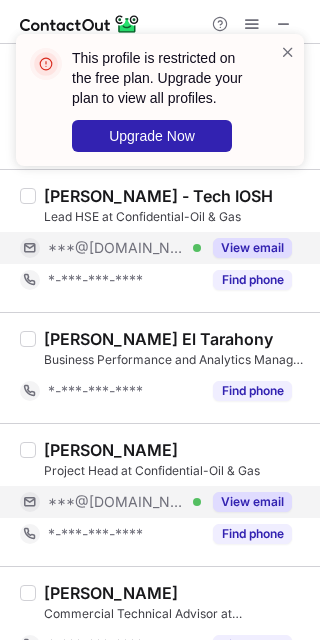 click on "View email" at bounding box center (252, 502) 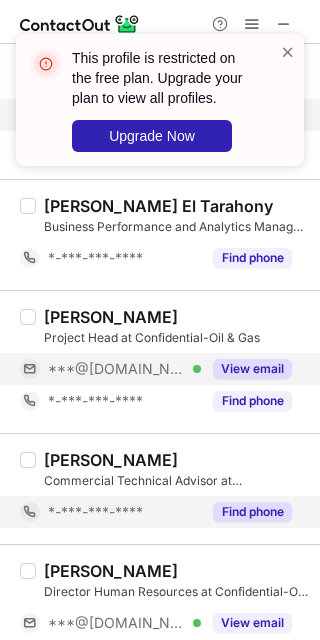scroll, scrollTop: 1066, scrollLeft: 0, axis: vertical 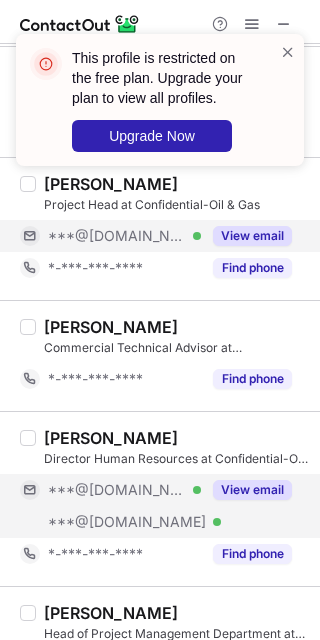 click on "View email" at bounding box center (246, 490) 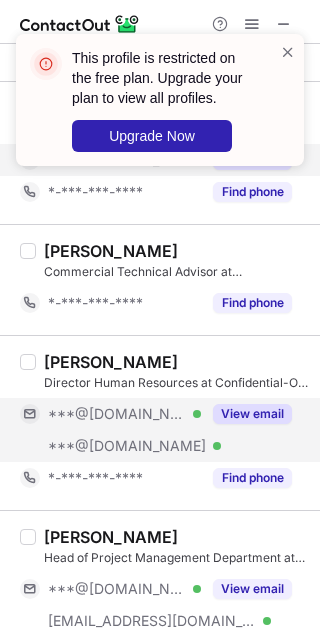 scroll, scrollTop: 1200, scrollLeft: 0, axis: vertical 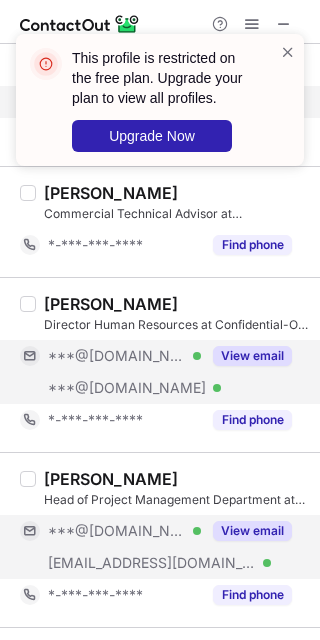 click on "View email" at bounding box center [252, 531] 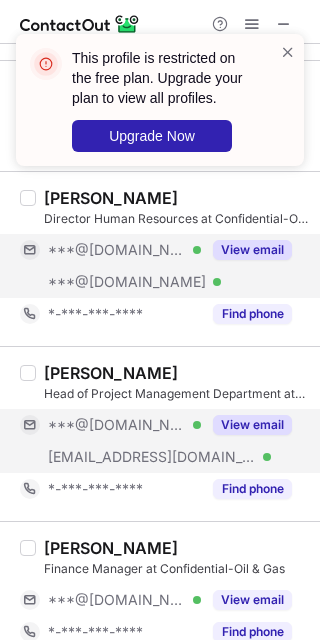 scroll, scrollTop: 1333, scrollLeft: 0, axis: vertical 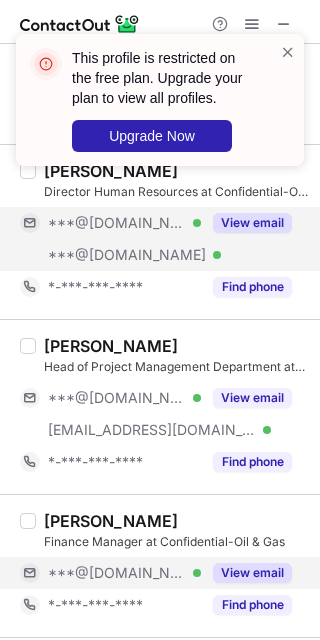 click on "View email" at bounding box center [246, 573] 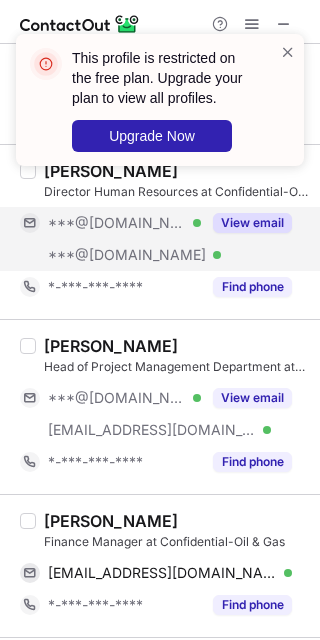 click on "Muhammad Khurshid" at bounding box center (111, 521) 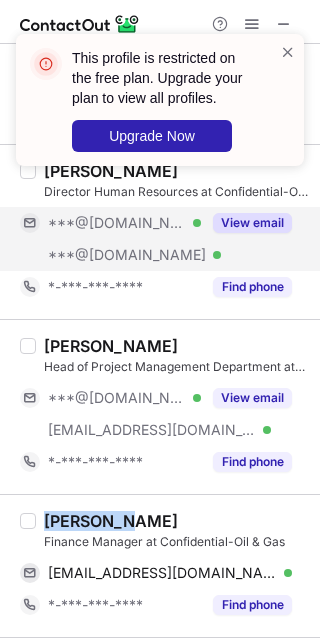 click on "Muhammad Khurshid" at bounding box center (111, 521) 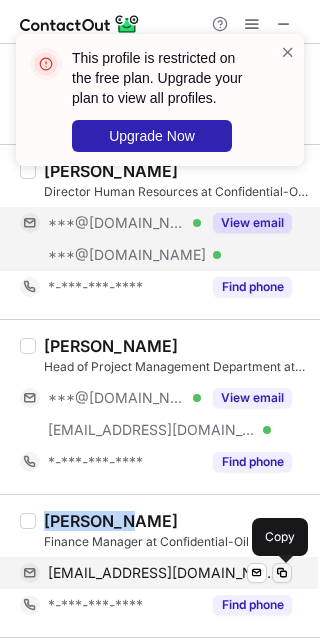 click at bounding box center (282, 573) 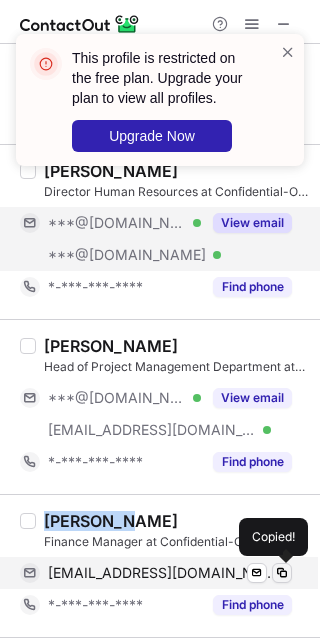 click at bounding box center (282, 573) 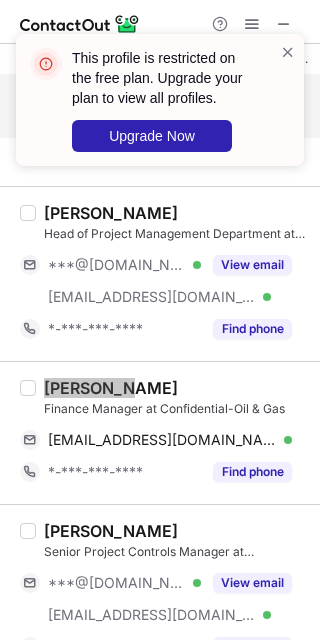 scroll, scrollTop: 1600, scrollLeft: 0, axis: vertical 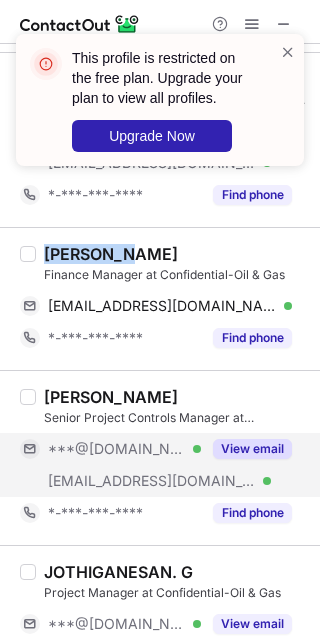 click on "View email" at bounding box center (252, 449) 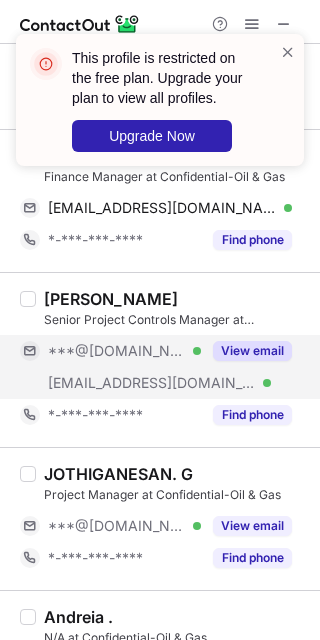 scroll, scrollTop: 1733, scrollLeft: 0, axis: vertical 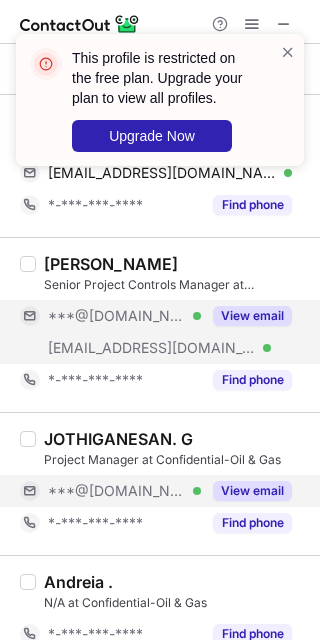 click on "View email" at bounding box center [252, 491] 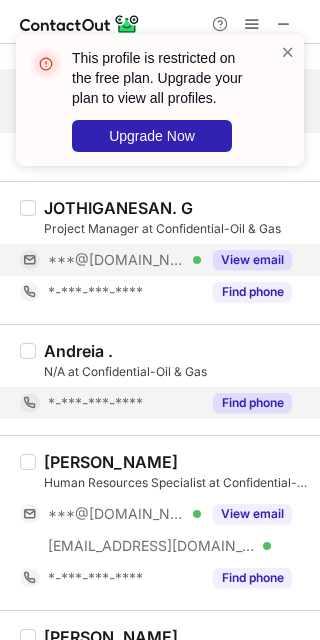 scroll, scrollTop: 2000, scrollLeft: 0, axis: vertical 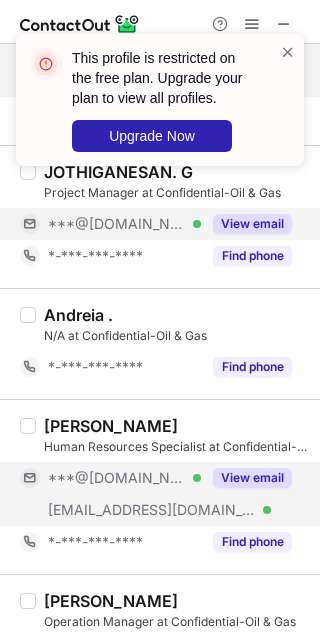 click on "View email" at bounding box center [252, 478] 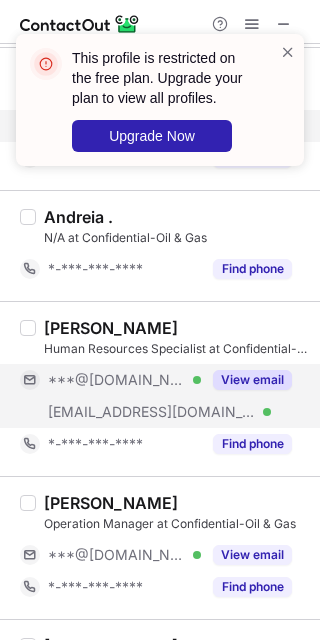 scroll, scrollTop: 2133, scrollLeft: 0, axis: vertical 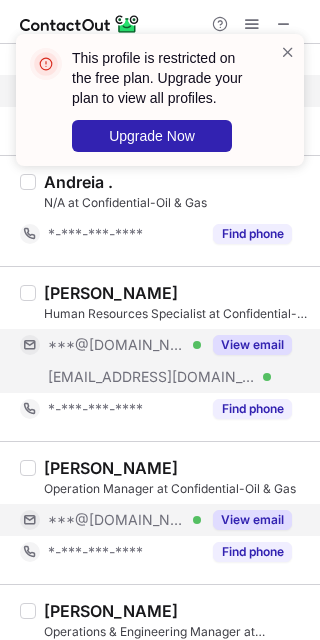 click on "View email" at bounding box center [252, 520] 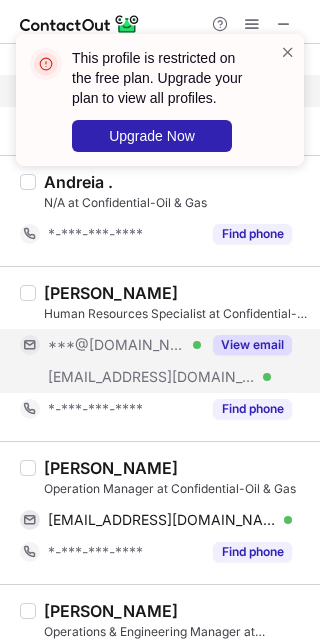 click on "Khalid AlKahlani" at bounding box center (111, 468) 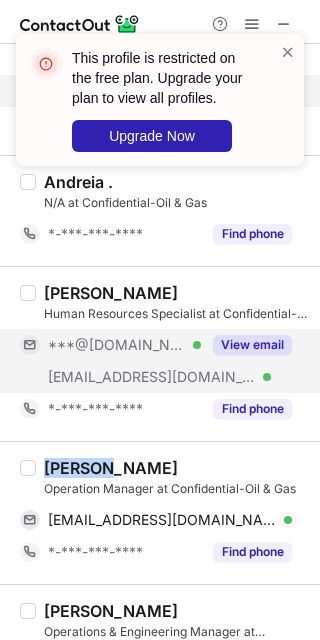 click on "Khalid AlKahlani" at bounding box center (111, 468) 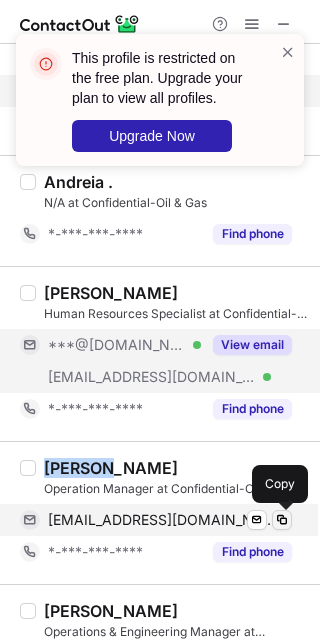 click at bounding box center (282, 520) 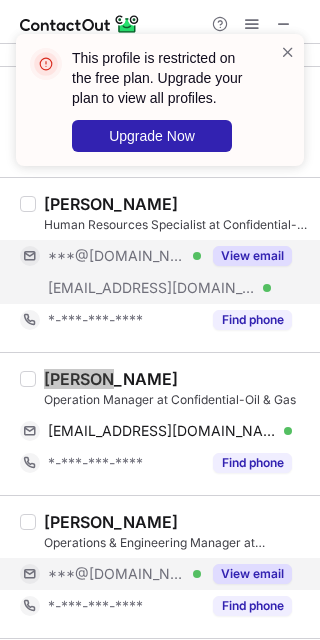 scroll, scrollTop: 2266, scrollLeft: 0, axis: vertical 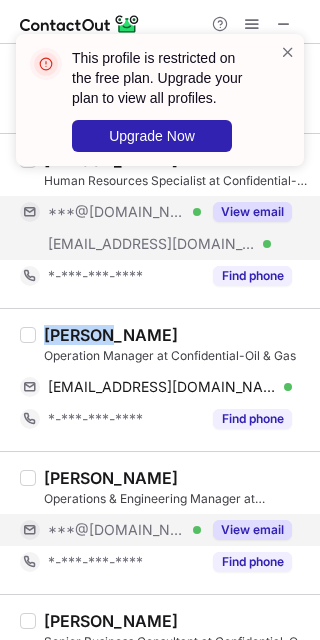 click on "View email" at bounding box center (252, 530) 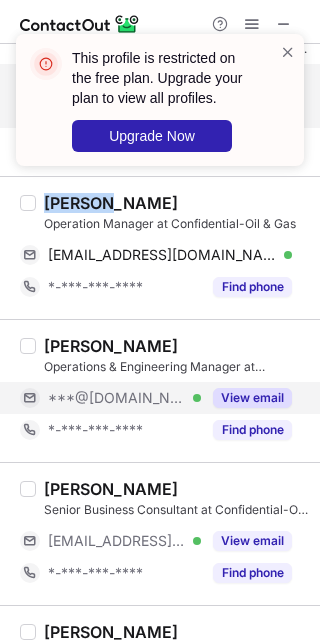 scroll, scrollTop: 2400, scrollLeft: 0, axis: vertical 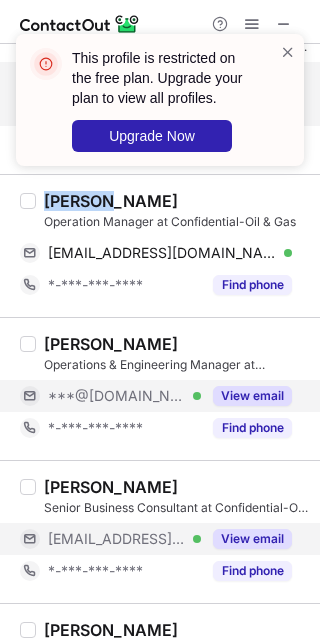 click on "View email" at bounding box center (252, 539) 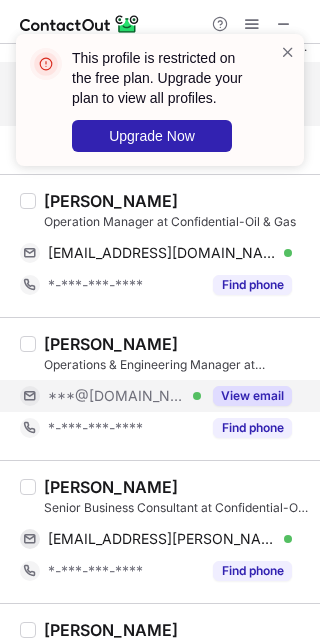 click on "David Gresham" at bounding box center [111, 487] 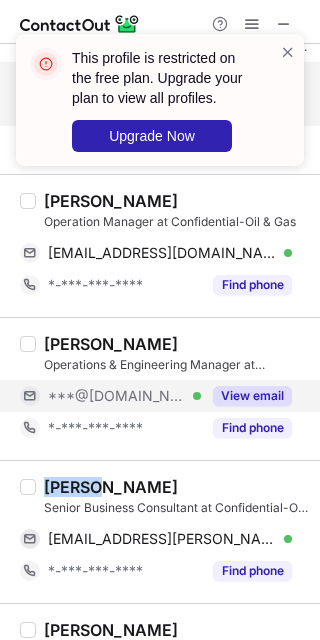 click on "David Gresham" at bounding box center [111, 487] 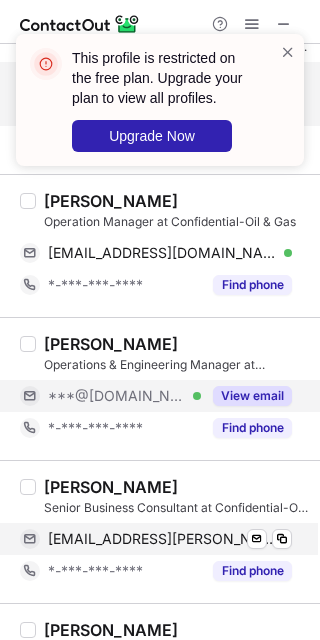 click on "davegresham@shaw.ca Verified" at bounding box center (170, 539) 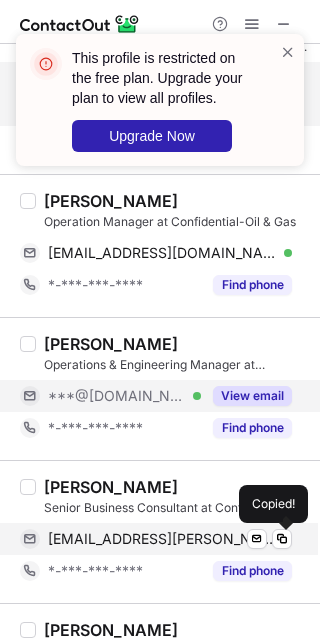 click on "davegresham@shaw.ca Verified" at bounding box center [170, 539] 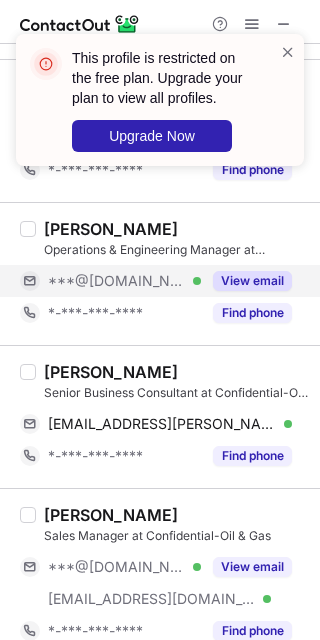 scroll, scrollTop: 2533, scrollLeft: 0, axis: vertical 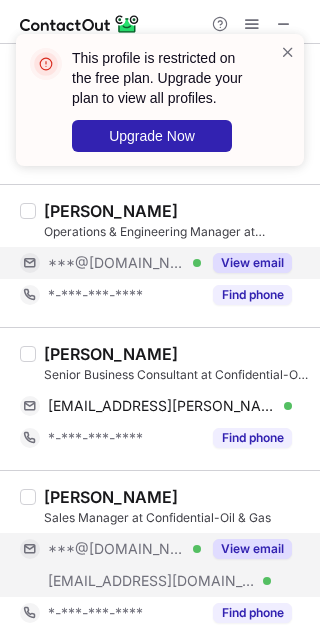 click on "View email" at bounding box center [252, 549] 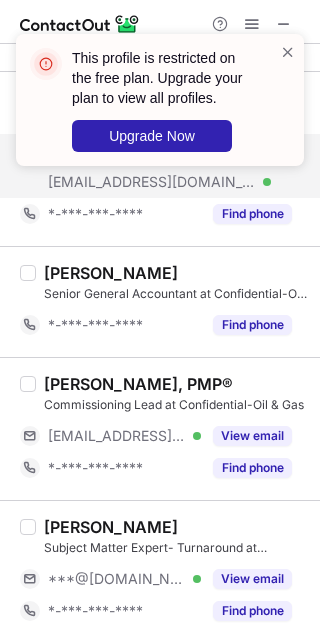 scroll, scrollTop: 2933, scrollLeft: 0, axis: vertical 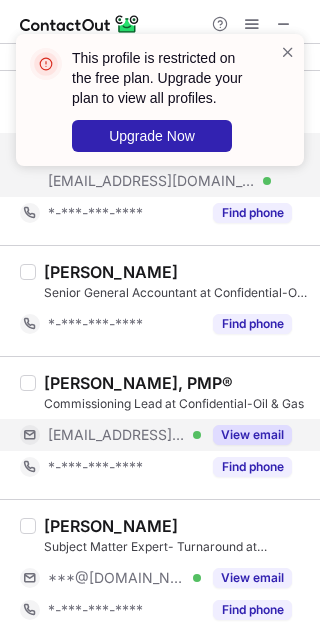 click on "View email" at bounding box center [252, 435] 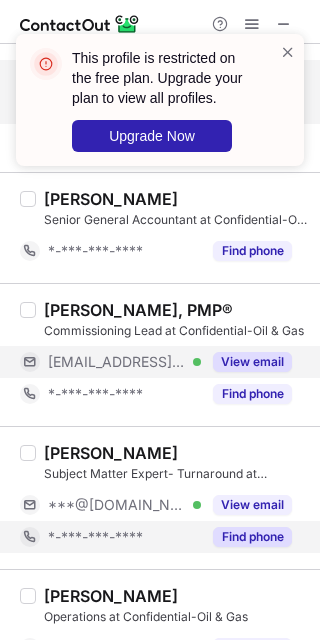 scroll, scrollTop: 3066, scrollLeft: 0, axis: vertical 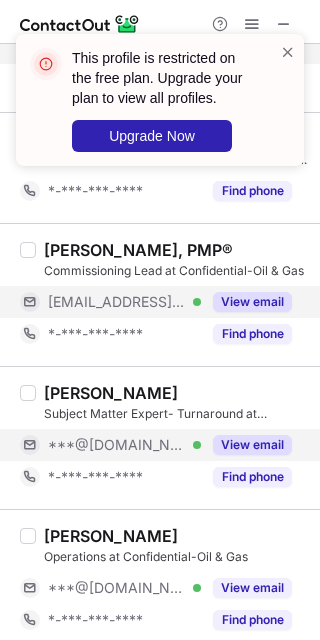click on "View email" at bounding box center [252, 445] 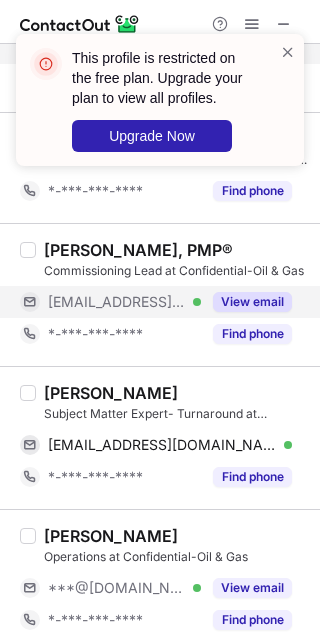 click on "Pradeep Ghungre" at bounding box center (111, 393) 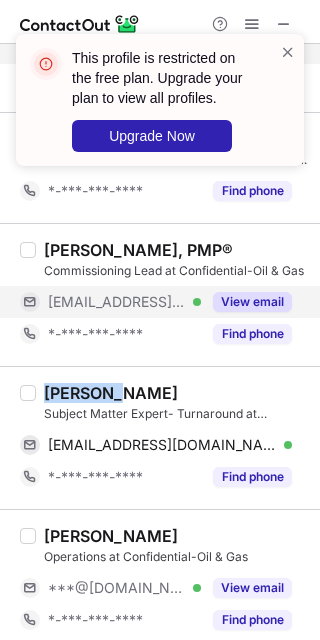 click on "Pradeep Ghungre" at bounding box center (111, 393) 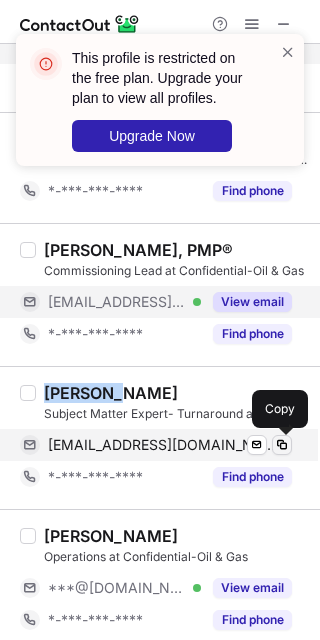click at bounding box center [282, 445] 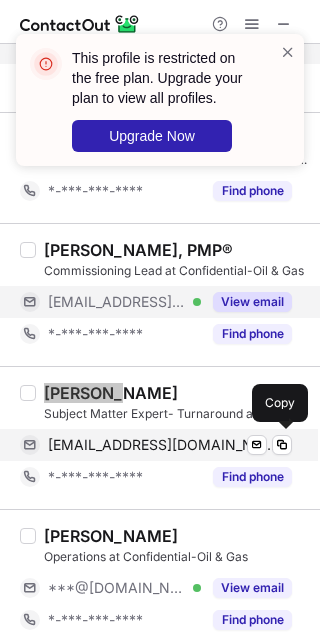 scroll, scrollTop: 3079, scrollLeft: 0, axis: vertical 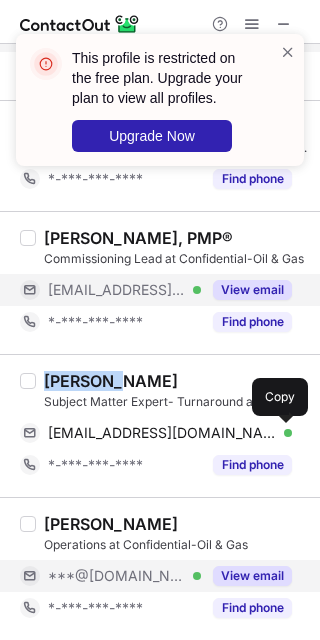 click on "View email" at bounding box center [252, 576] 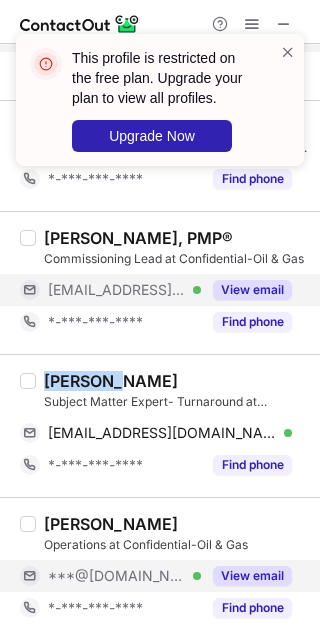 drag, startPoint x: 281, startPoint y: 44, endPoint x: 274, endPoint y: 33, distance: 13.038404 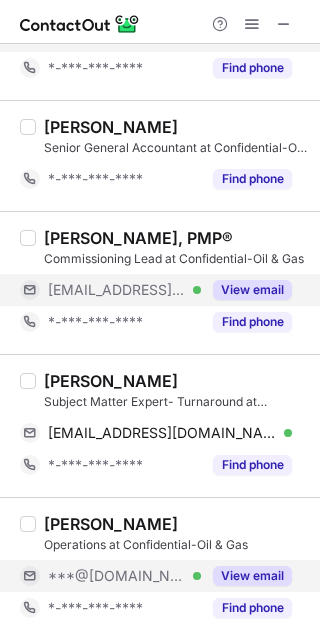 click on "This profile is restricted on the free plan. Upgrade your plan to view all profiles. Upgrade Now" at bounding box center (160, 34) 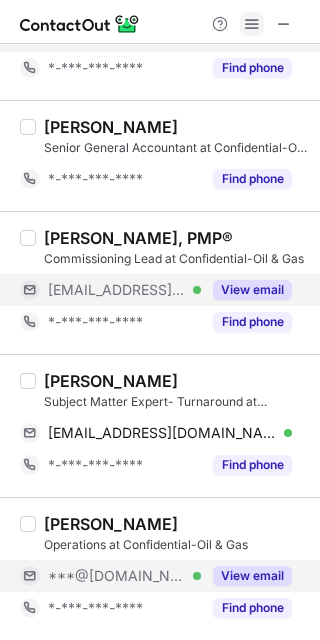 click at bounding box center [252, 24] 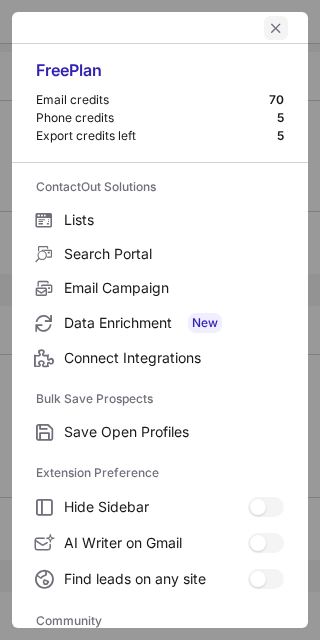 click at bounding box center (276, 28) 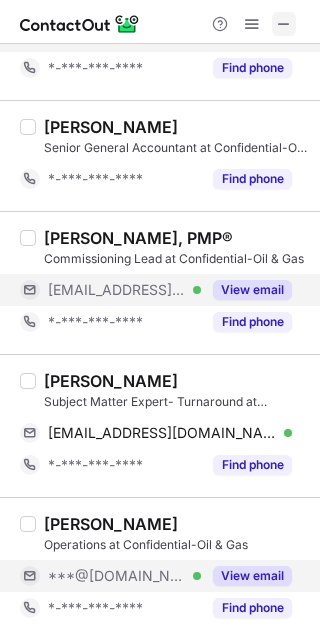 click at bounding box center (284, 24) 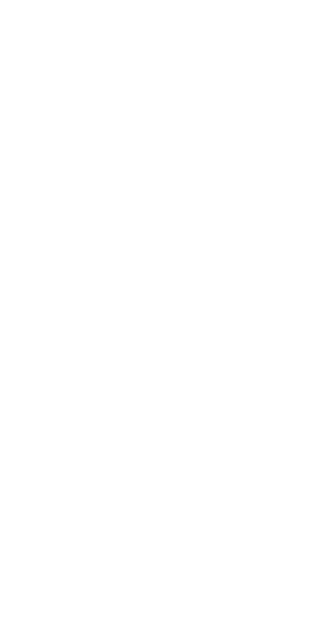 scroll, scrollTop: 0, scrollLeft: 0, axis: both 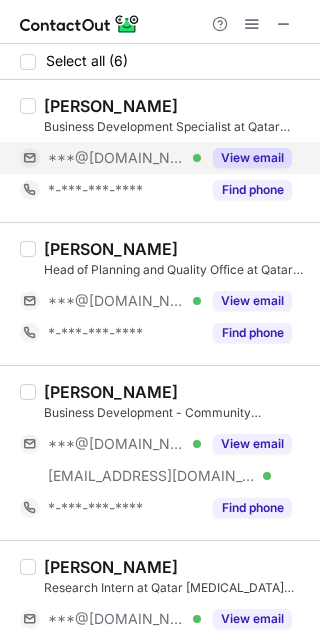 click on "View email" at bounding box center (252, 158) 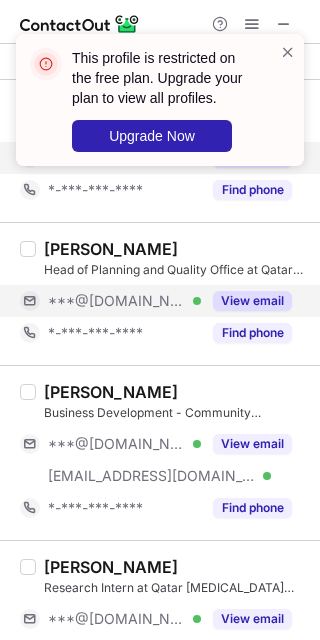 click on "View email" at bounding box center [252, 301] 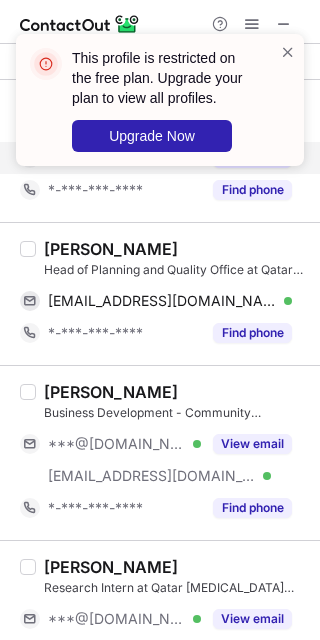 click on "[PERSON_NAME]" at bounding box center (111, 249) 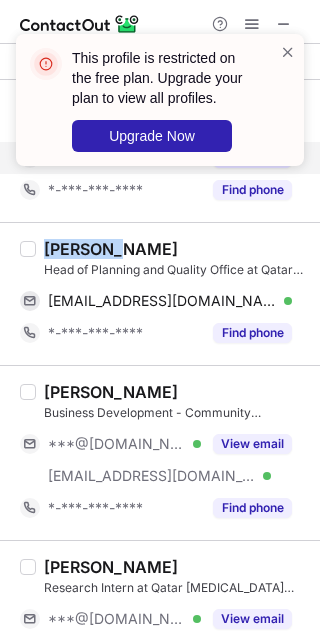 click on "[PERSON_NAME]" at bounding box center [111, 249] 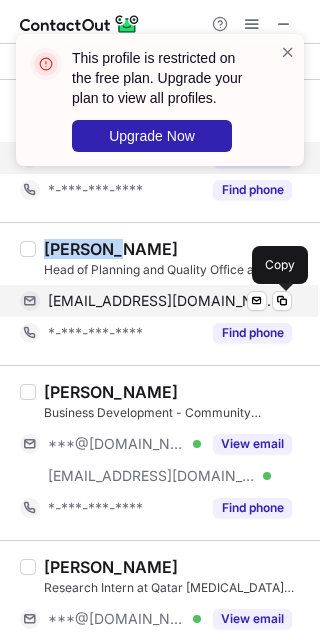 drag, startPoint x: 277, startPoint y: 298, endPoint x: 279, endPoint y: 314, distance: 16.124516 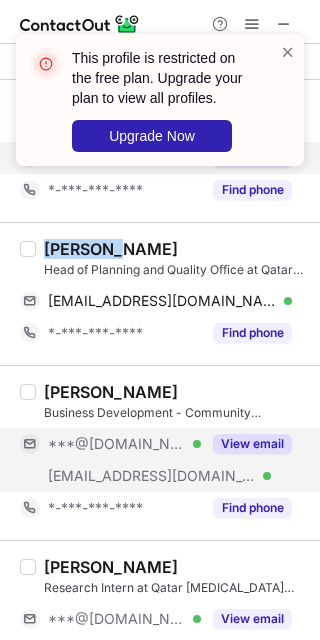 click on "View email" at bounding box center (252, 444) 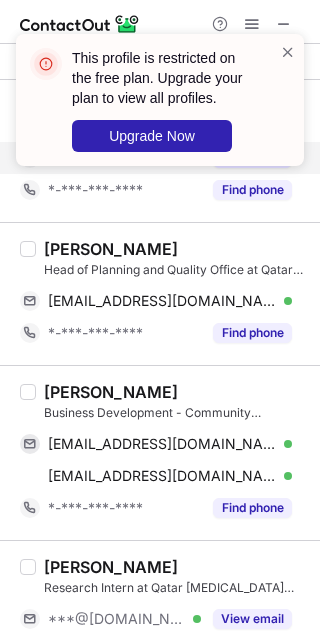 click on "[PERSON_NAME]" at bounding box center [111, 392] 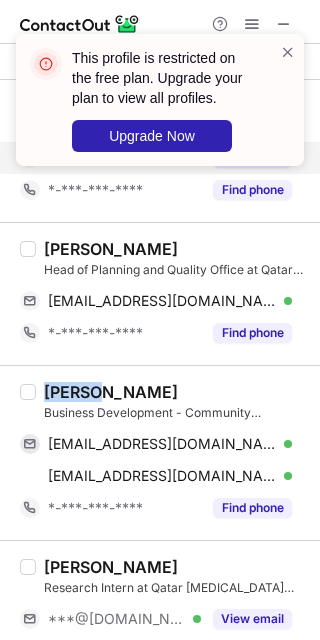 click on "[PERSON_NAME]" at bounding box center [111, 392] 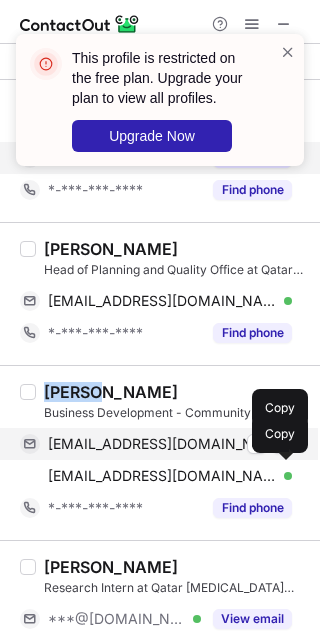 click at bounding box center (282, 444) 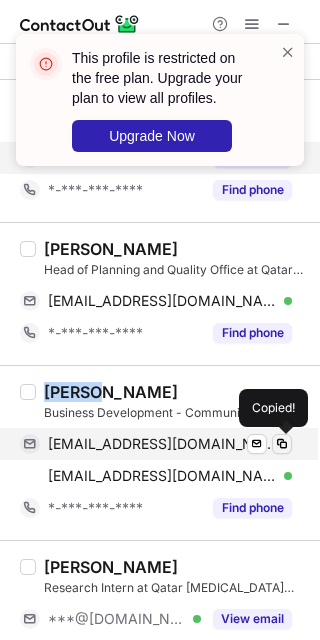 click at bounding box center (282, 444) 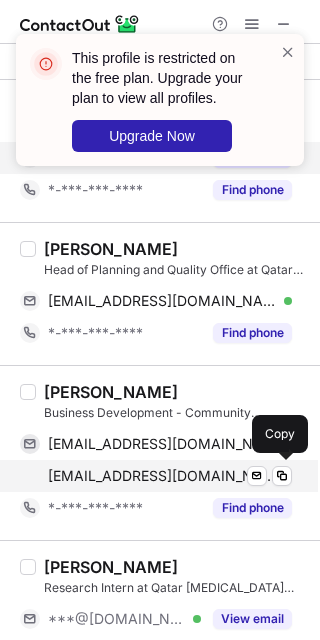 click on "[EMAIL_ADDRESS][DOMAIN_NAME] Verified Send email Copy" at bounding box center [156, 476] 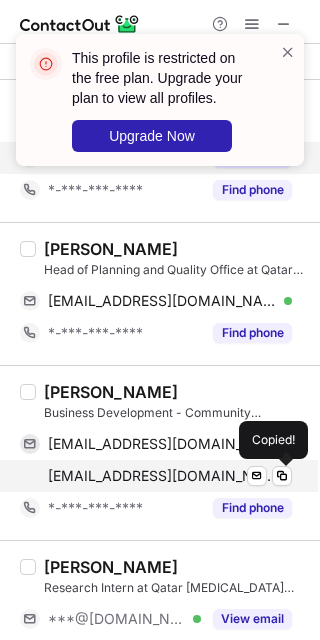 click on "[EMAIL_ADDRESS][DOMAIN_NAME] Verified Send email Copied!" at bounding box center (156, 476) 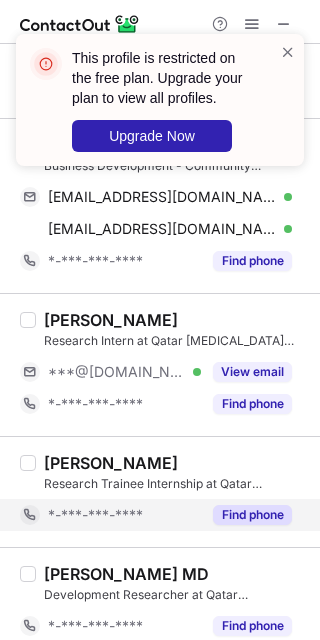 scroll, scrollTop: 265, scrollLeft: 0, axis: vertical 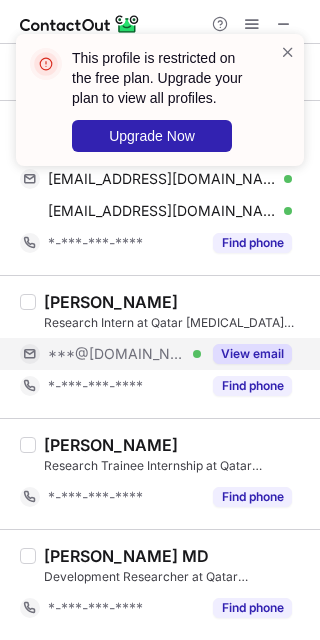 drag, startPoint x: 251, startPoint y: 352, endPoint x: 231, endPoint y: 348, distance: 20.396078 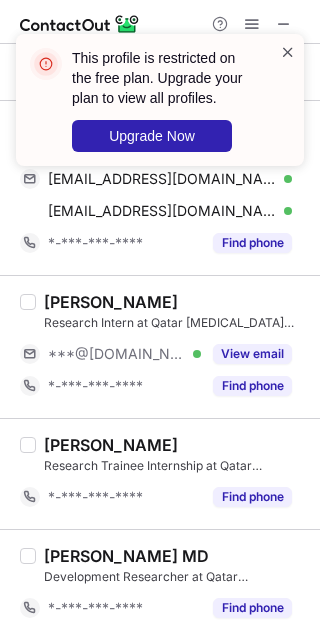 click at bounding box center [288, 52] 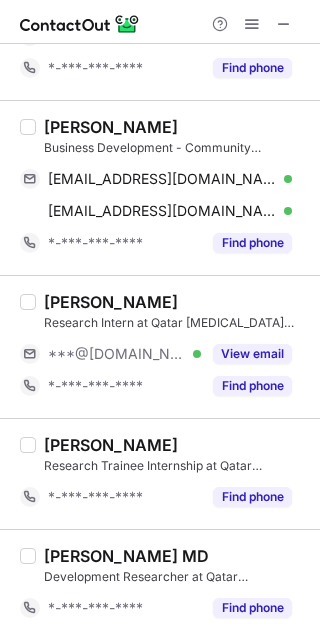 click on "This profile is restricted on the free plan. Upgrade your plan to view all profiles. Upgrade Now" at bounding box center [160, 34] 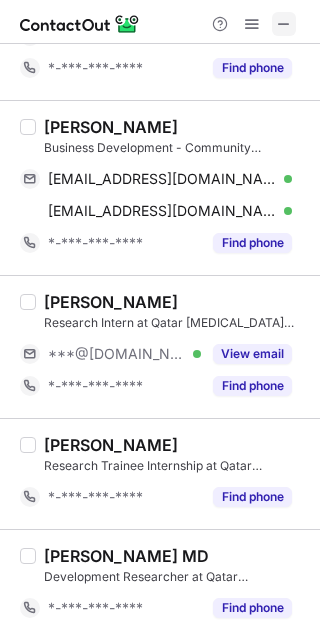 drag, startPoint x: 290, startPoint y: 32, endPoint x: 99, endPoint y: 25, distance: 191.12823 